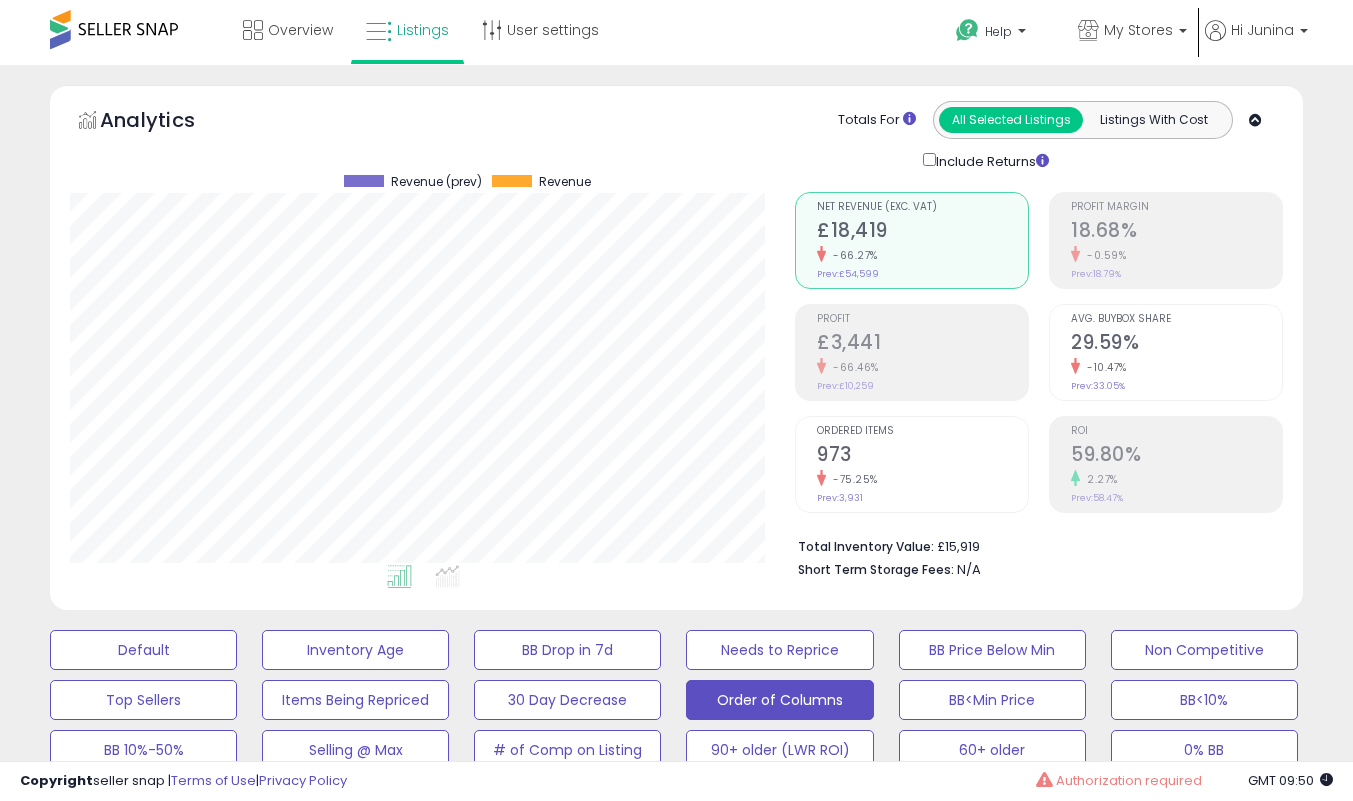 select on "**" 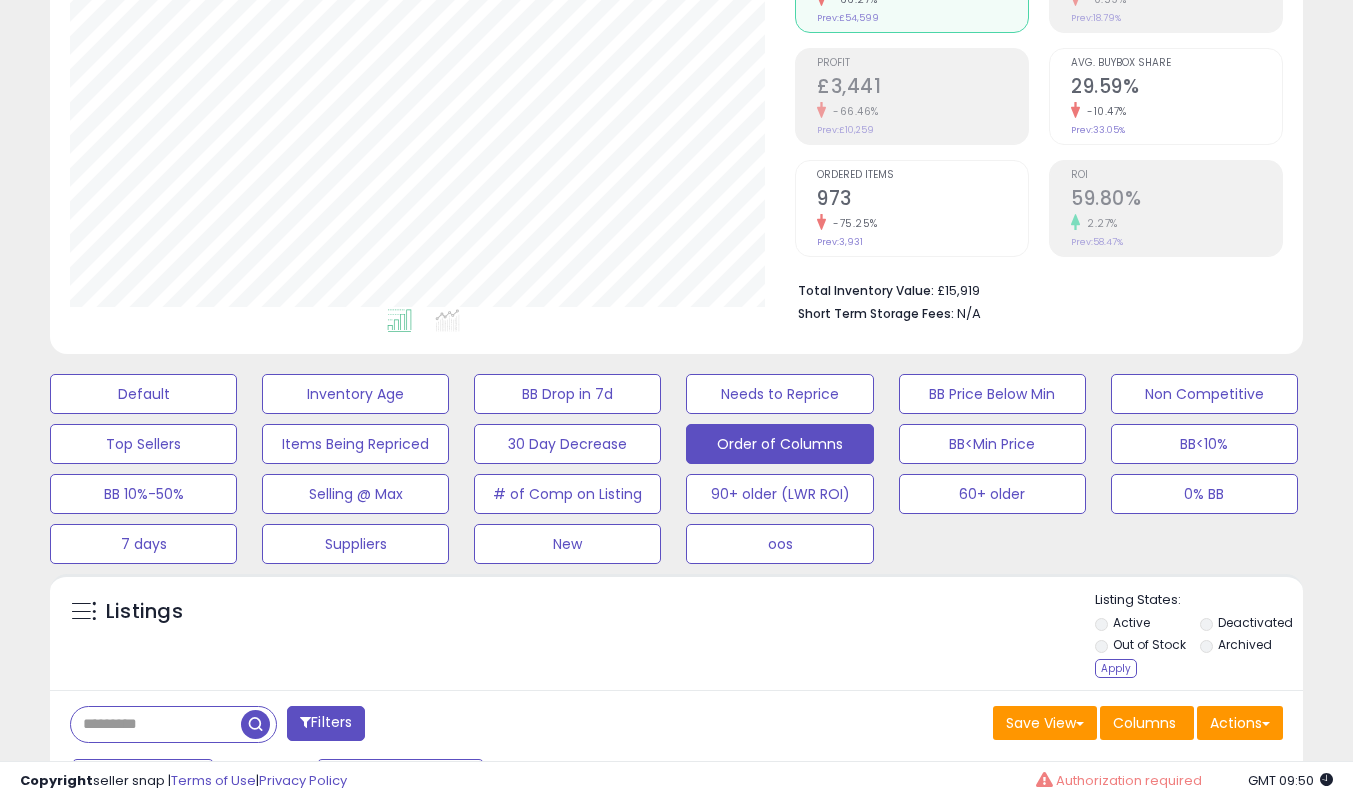scroll, scrollTop: 256, scrollLeft: 0, axis: vertical 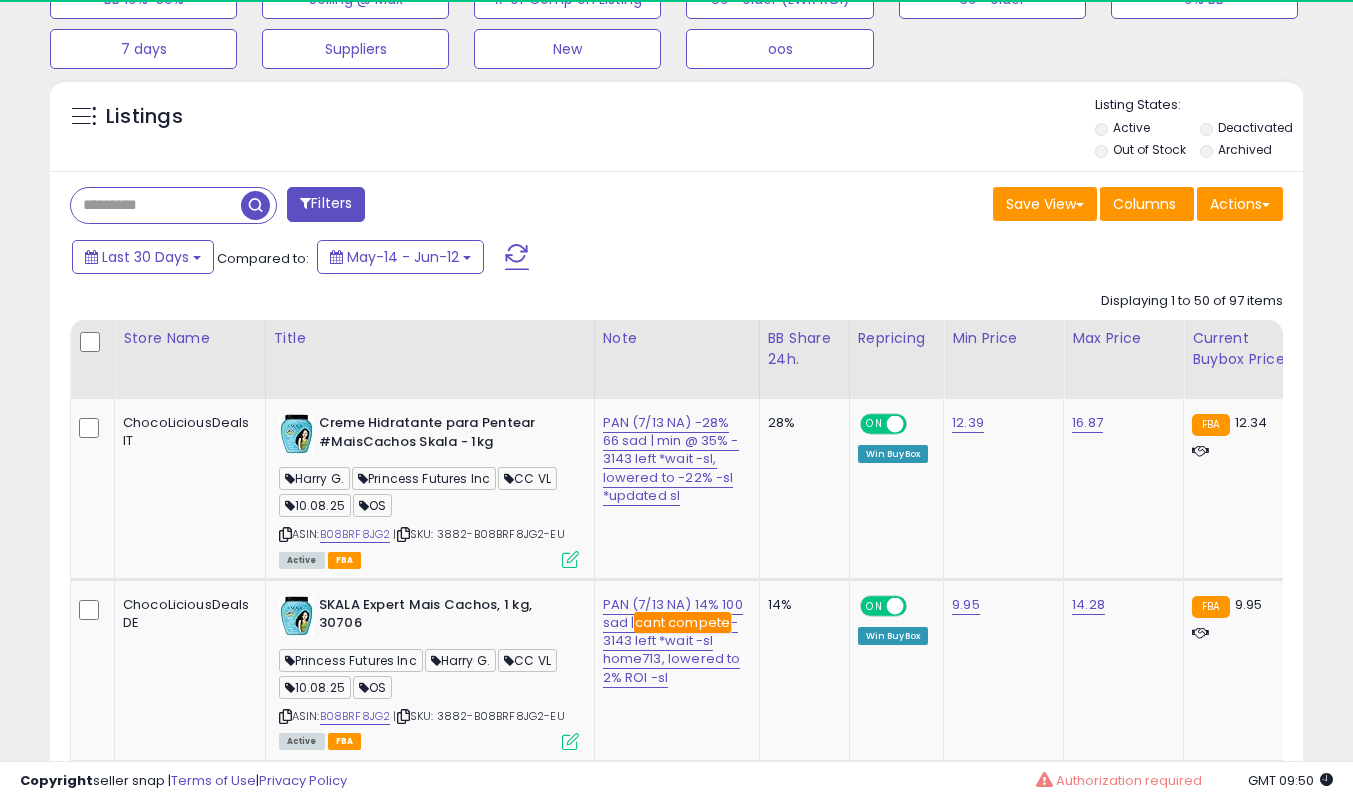 click on "Save View
Save As New View
Update Current View
Columns
Actions
Import  Export Visible Columns" at bounding box center [988, 206] 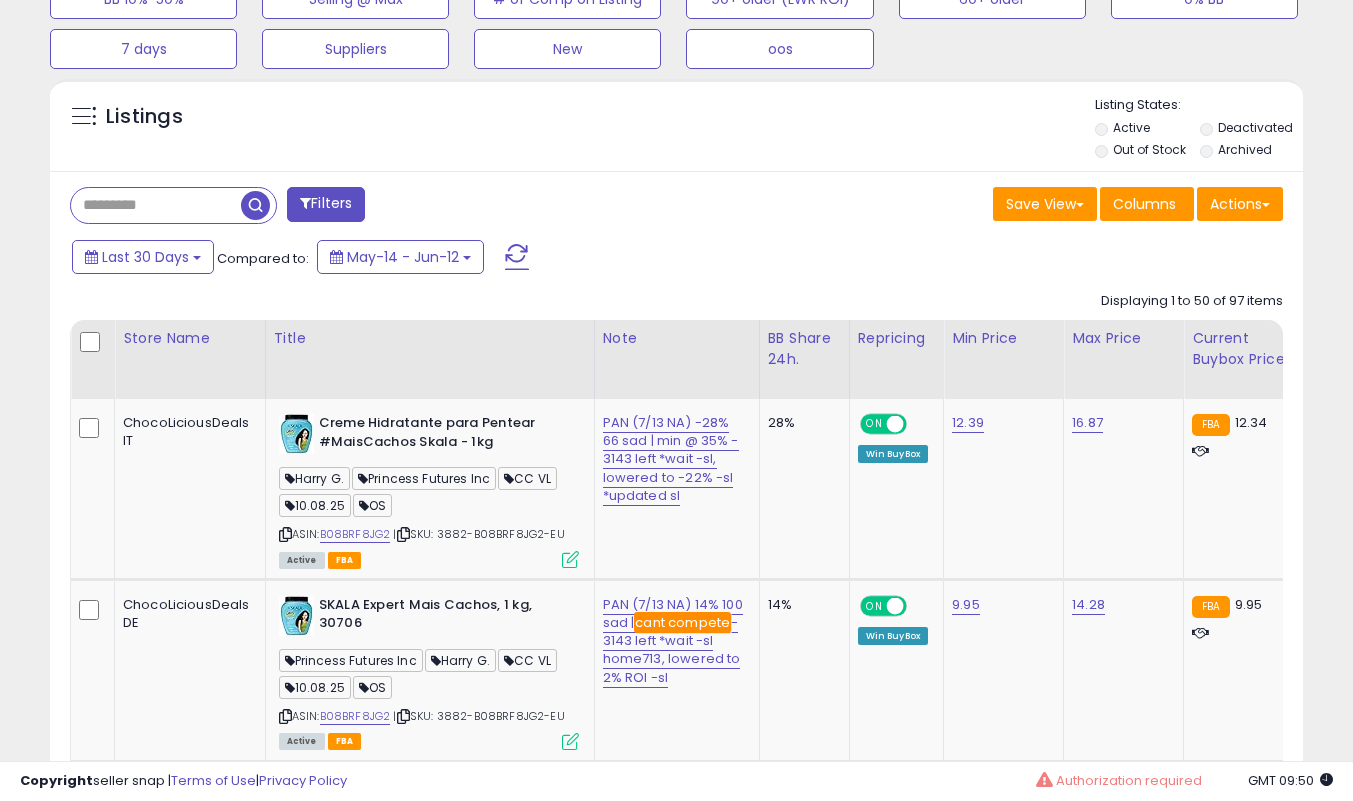 scroll, scrollTop: 755, scrollLeft: 0, axis: vertical 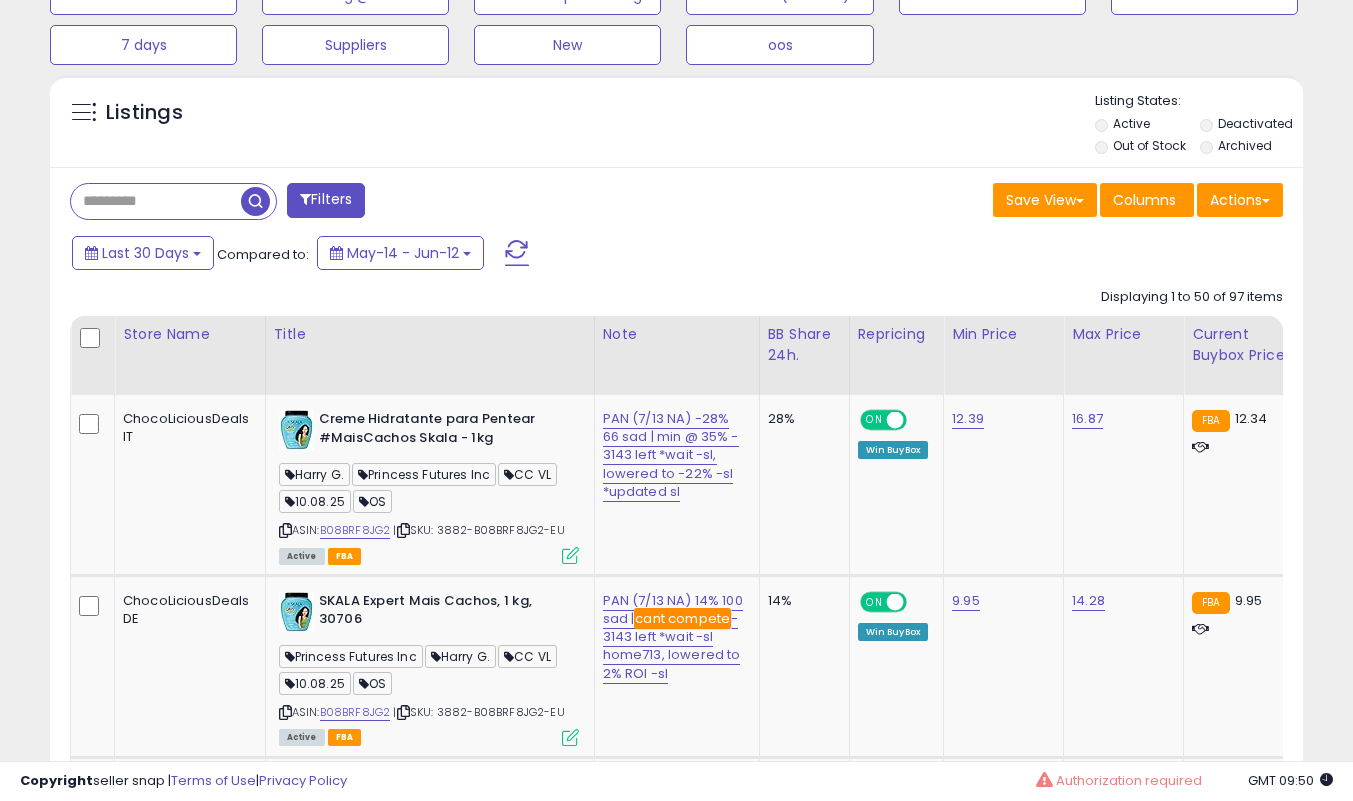 click on "Filters
Save View
Save As New View
Update Current View
Columns" at bounding box center [676, 5189] 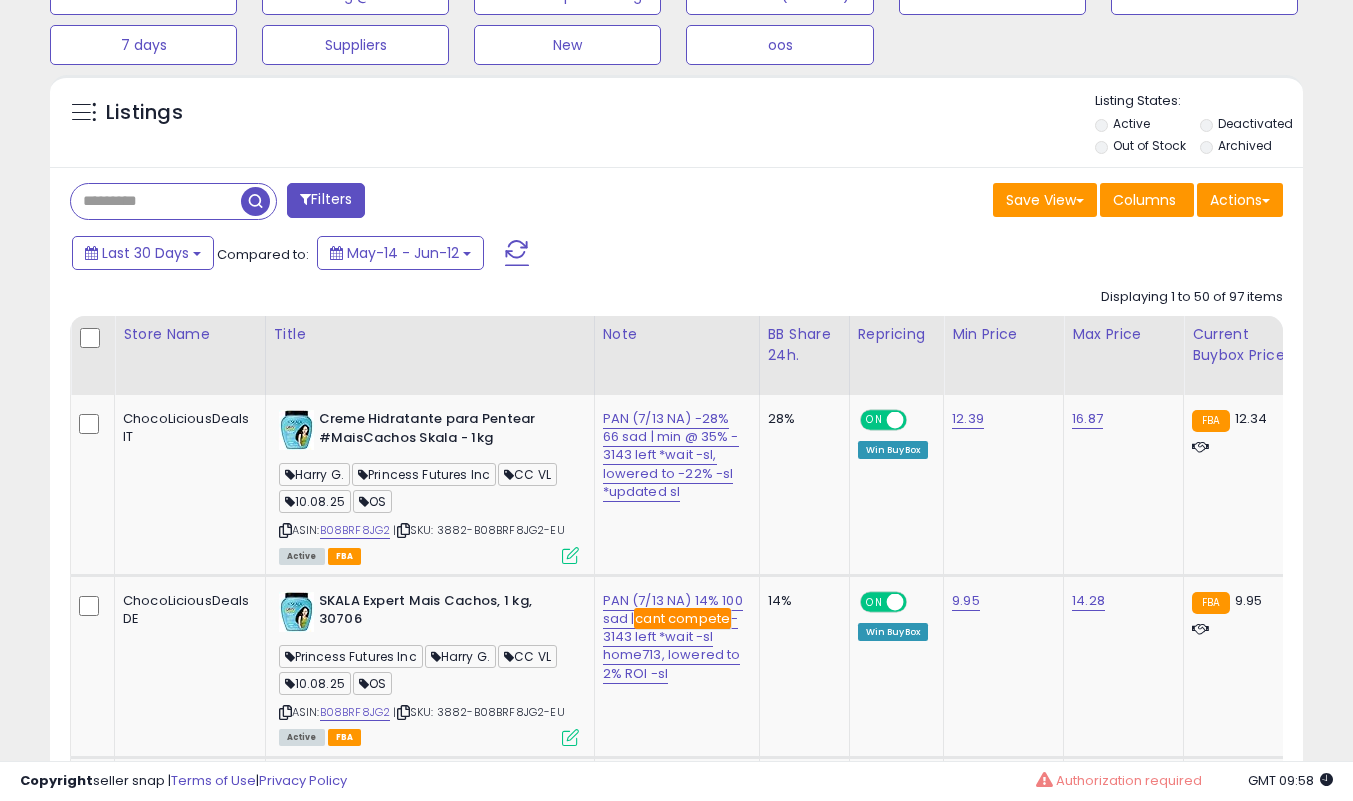 click at bounding box center [156, 201] 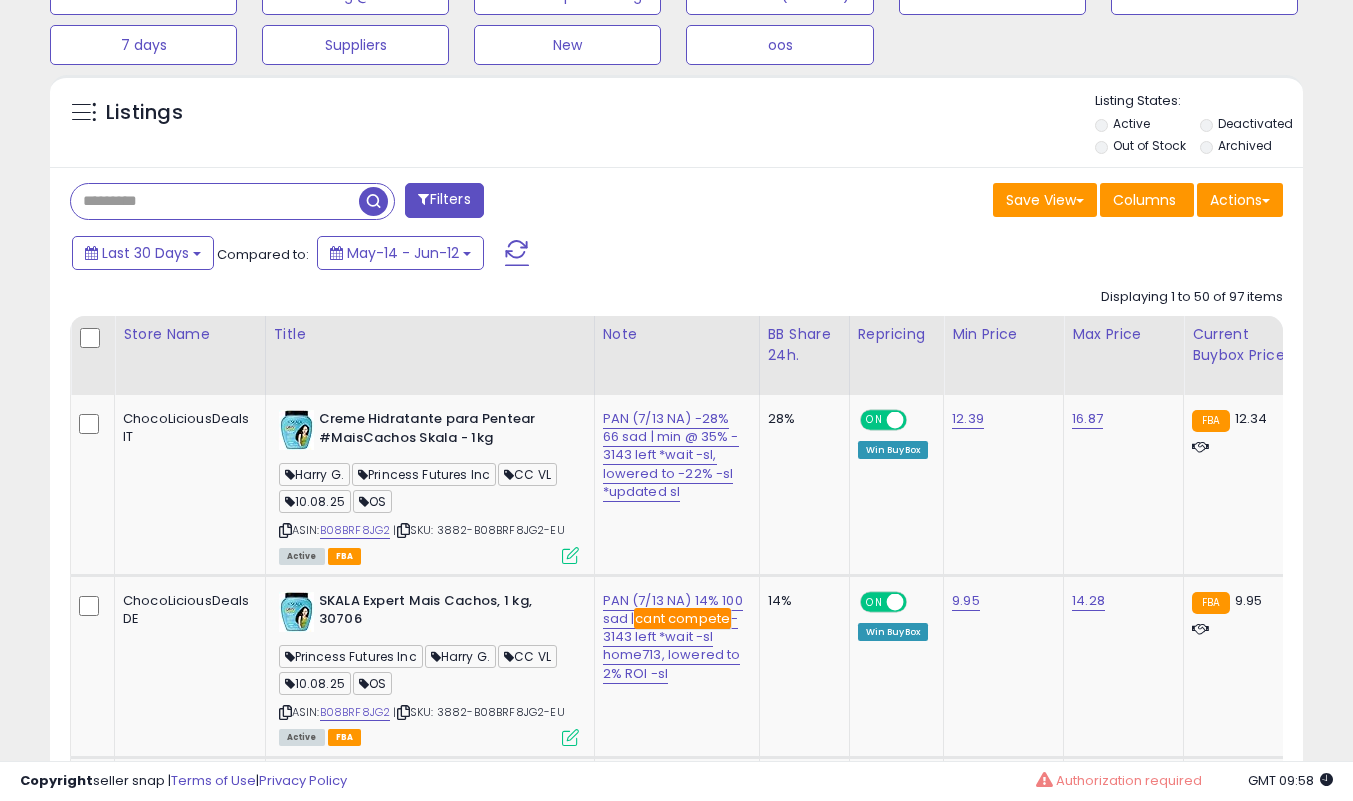paste on "**********" 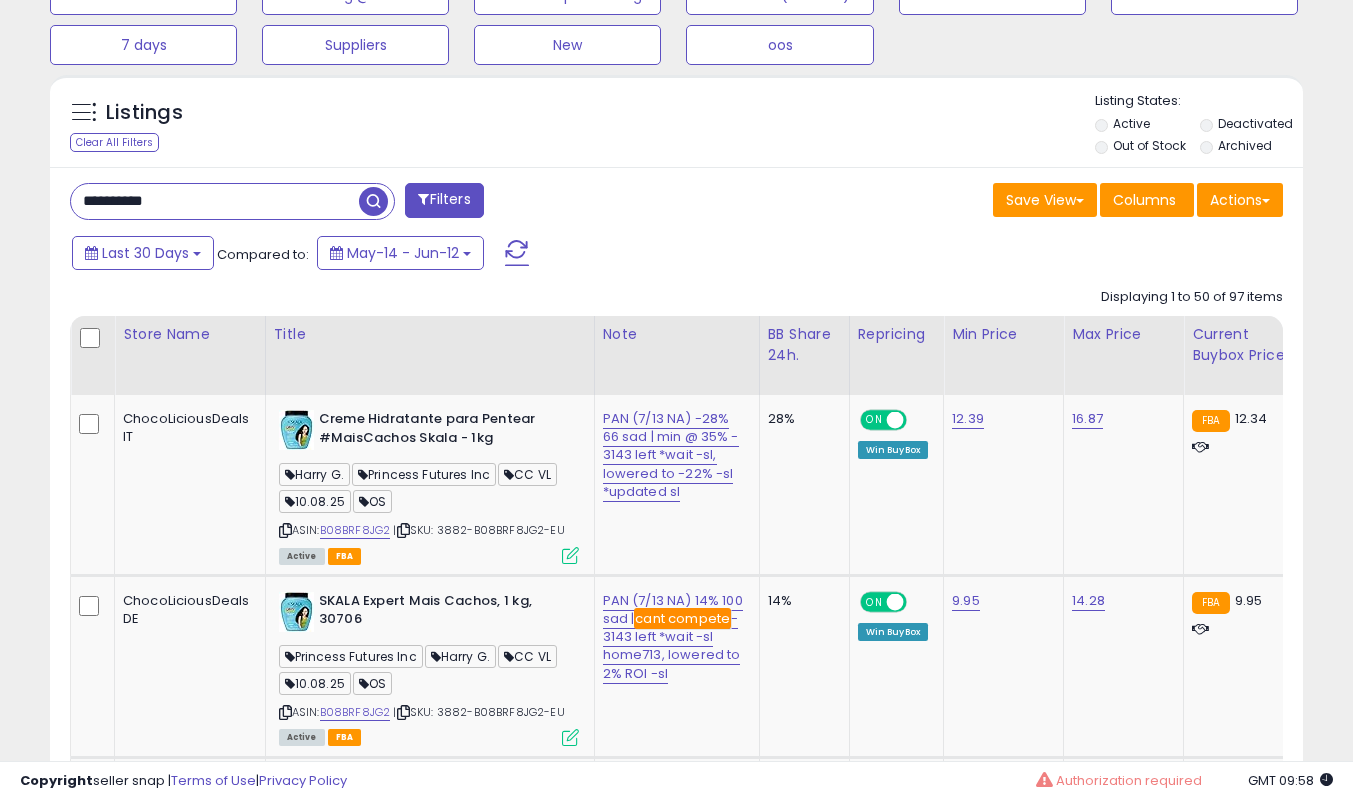 type on "**********" 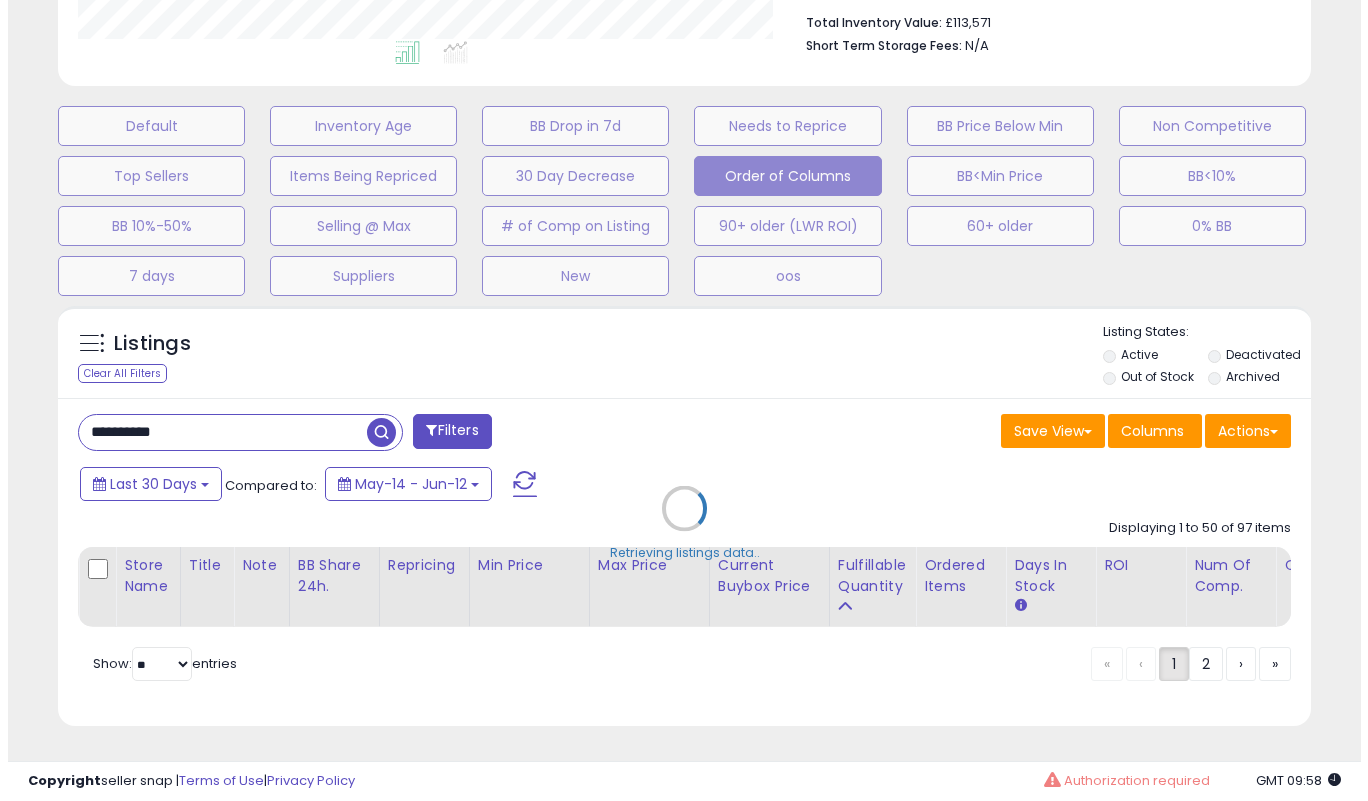 scroll, scrollTop: 539, scrollLeft: 0, axis: vertical 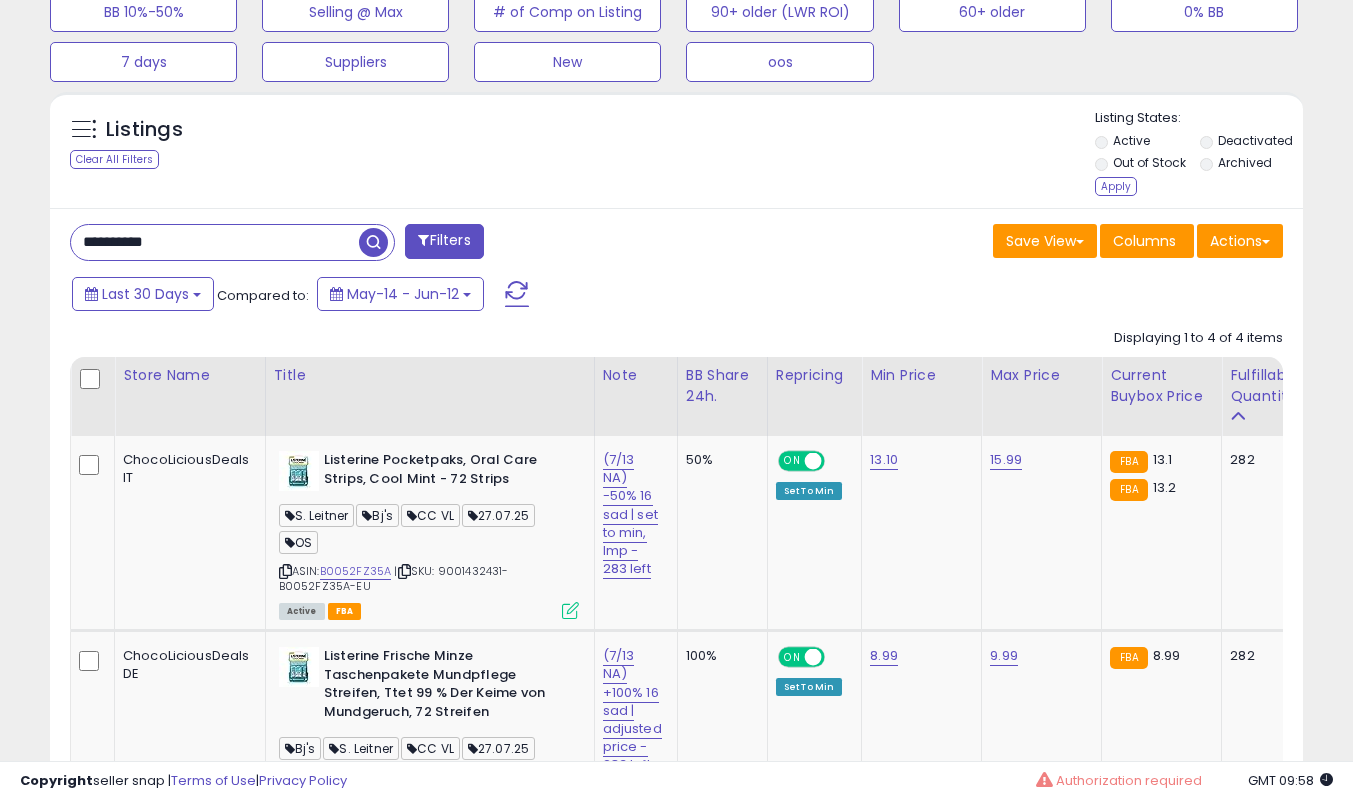 click on "Apply" at bounding box center (1116, 186) 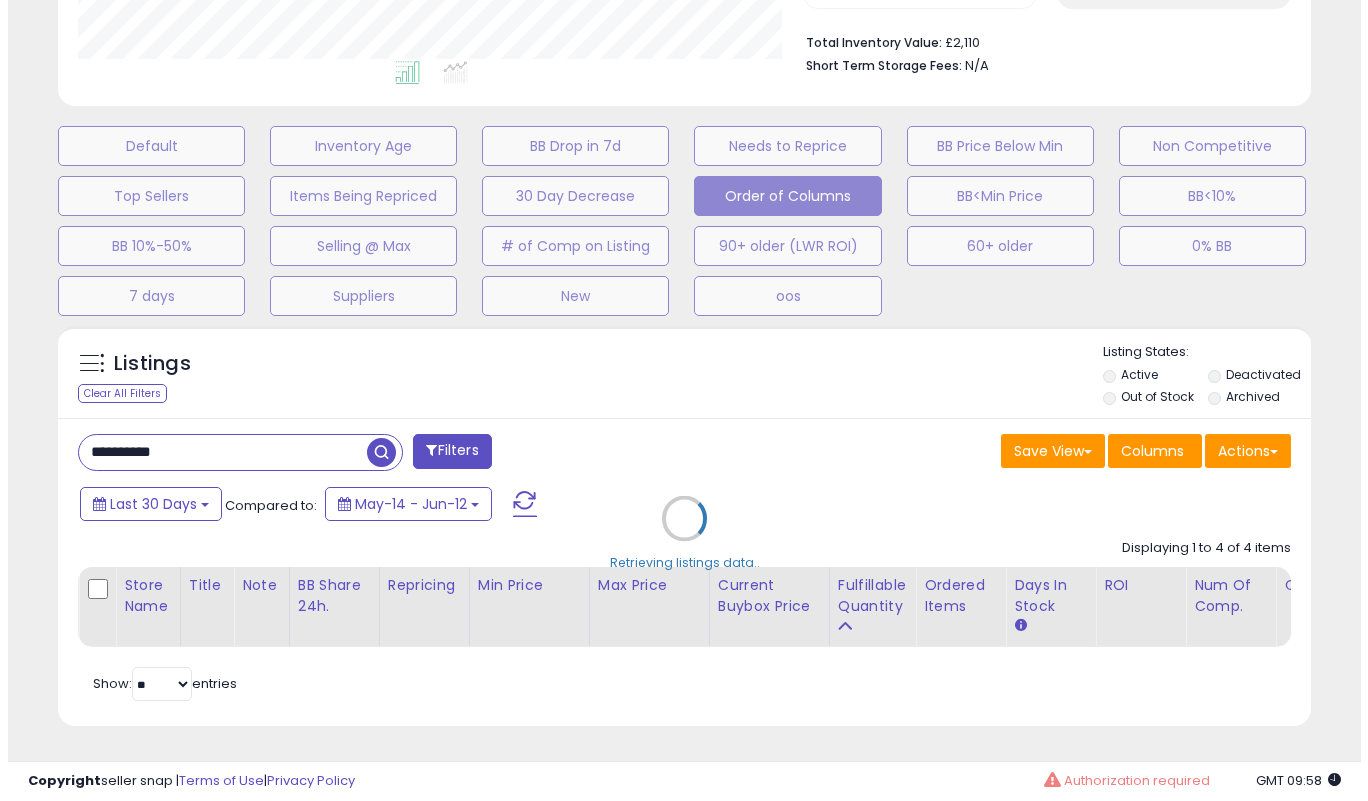 scroll, scrollTop: 519, scrollLeft: 0, axis: vertical 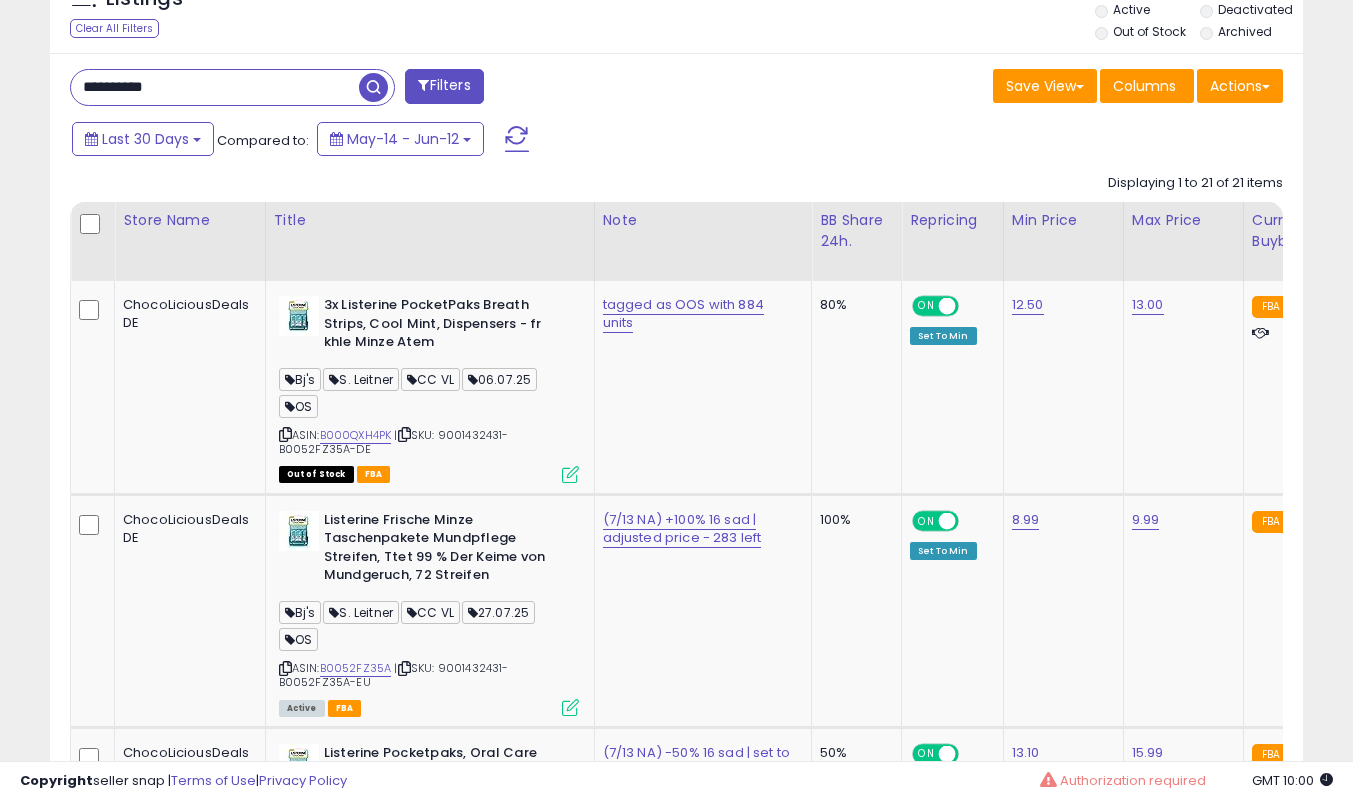 click at bounding box center [570, 707] 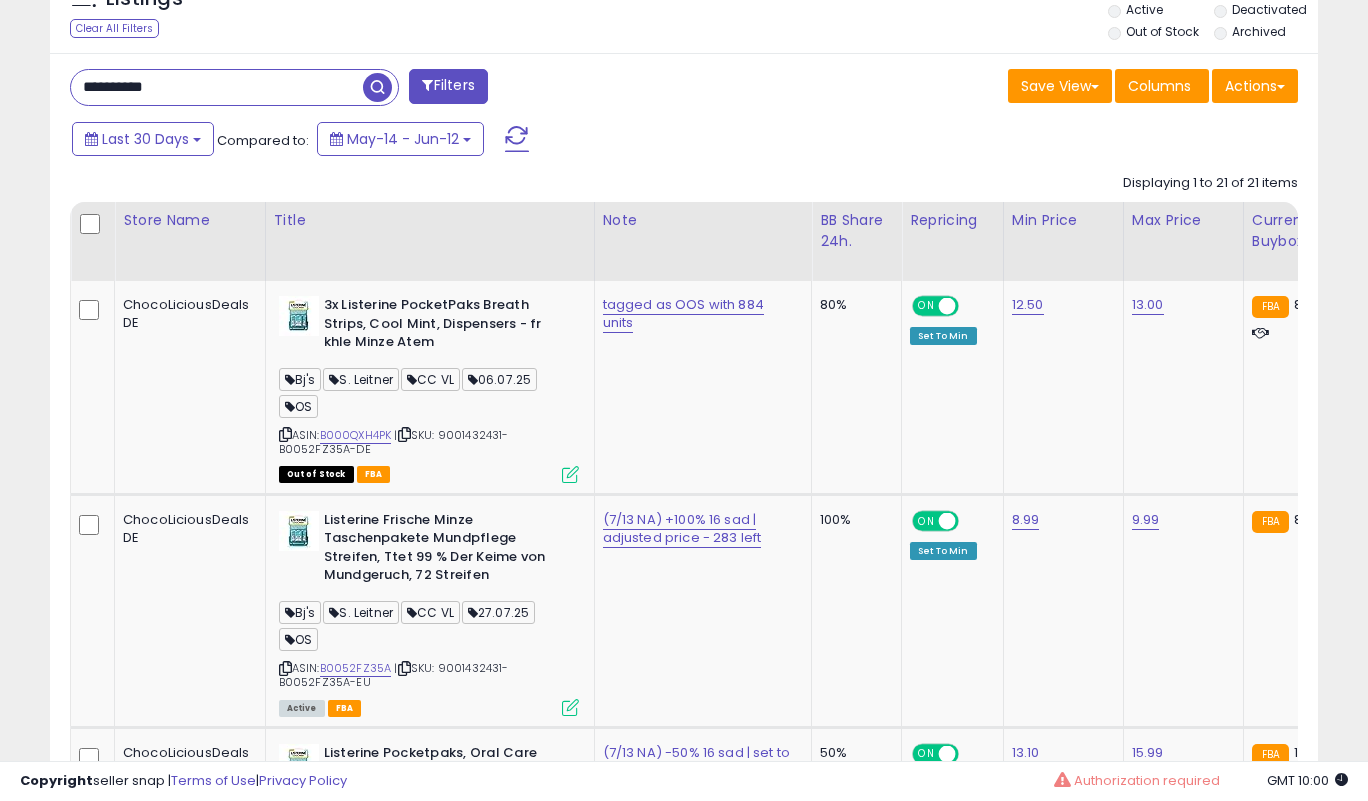 scroll, scrollTop: 999590, scrollLeft: 999266, axis: both 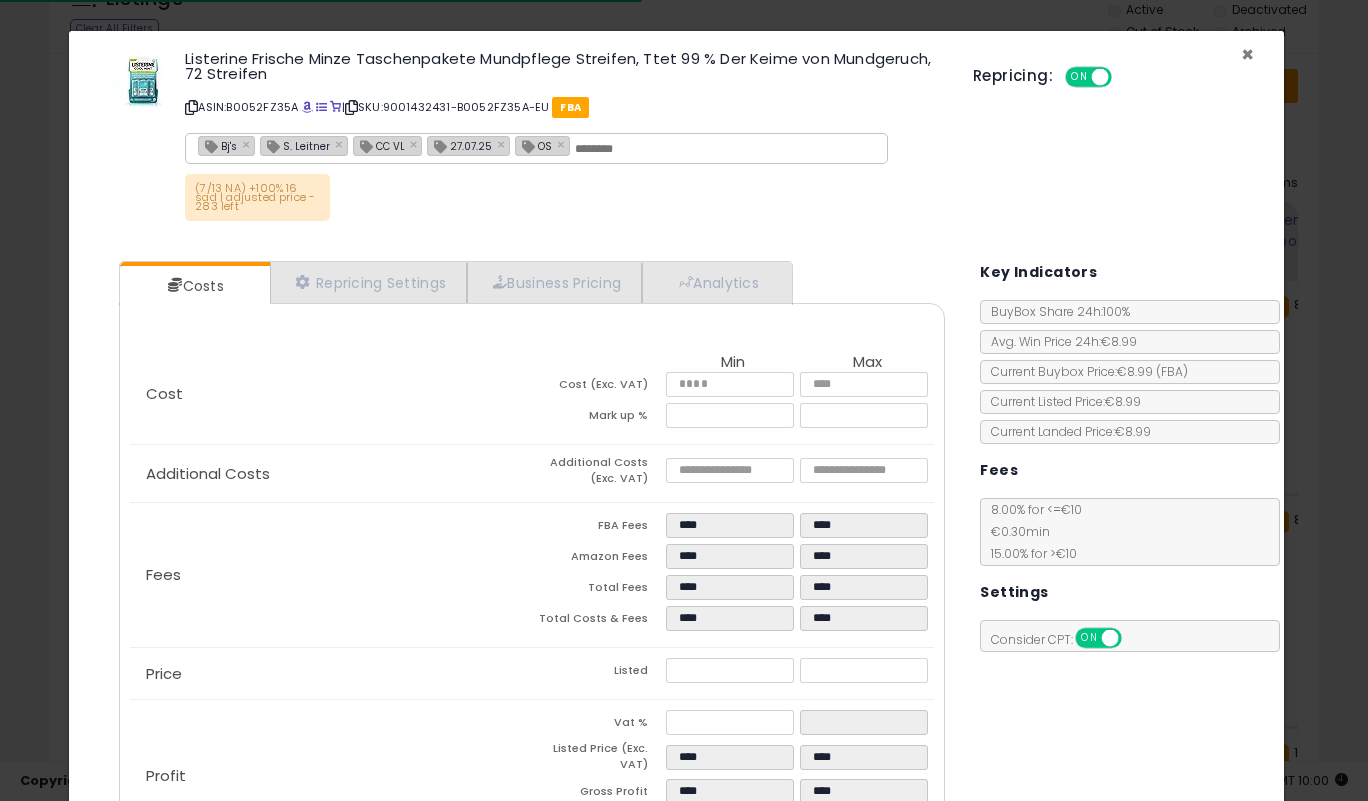 click on "×" at bounding box center (1247, 54) 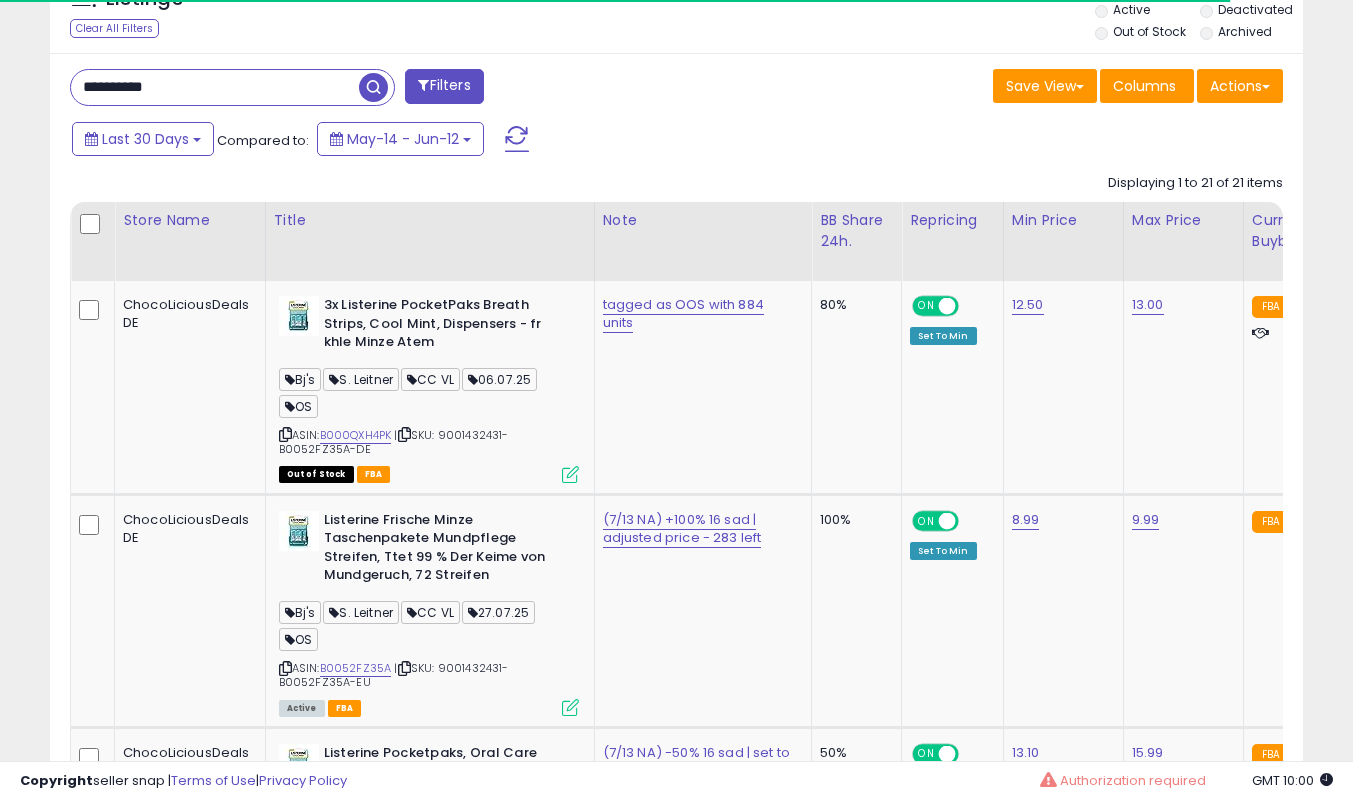 scroll, scrollTop: 967, scrollLeft: 0, axis: vertical 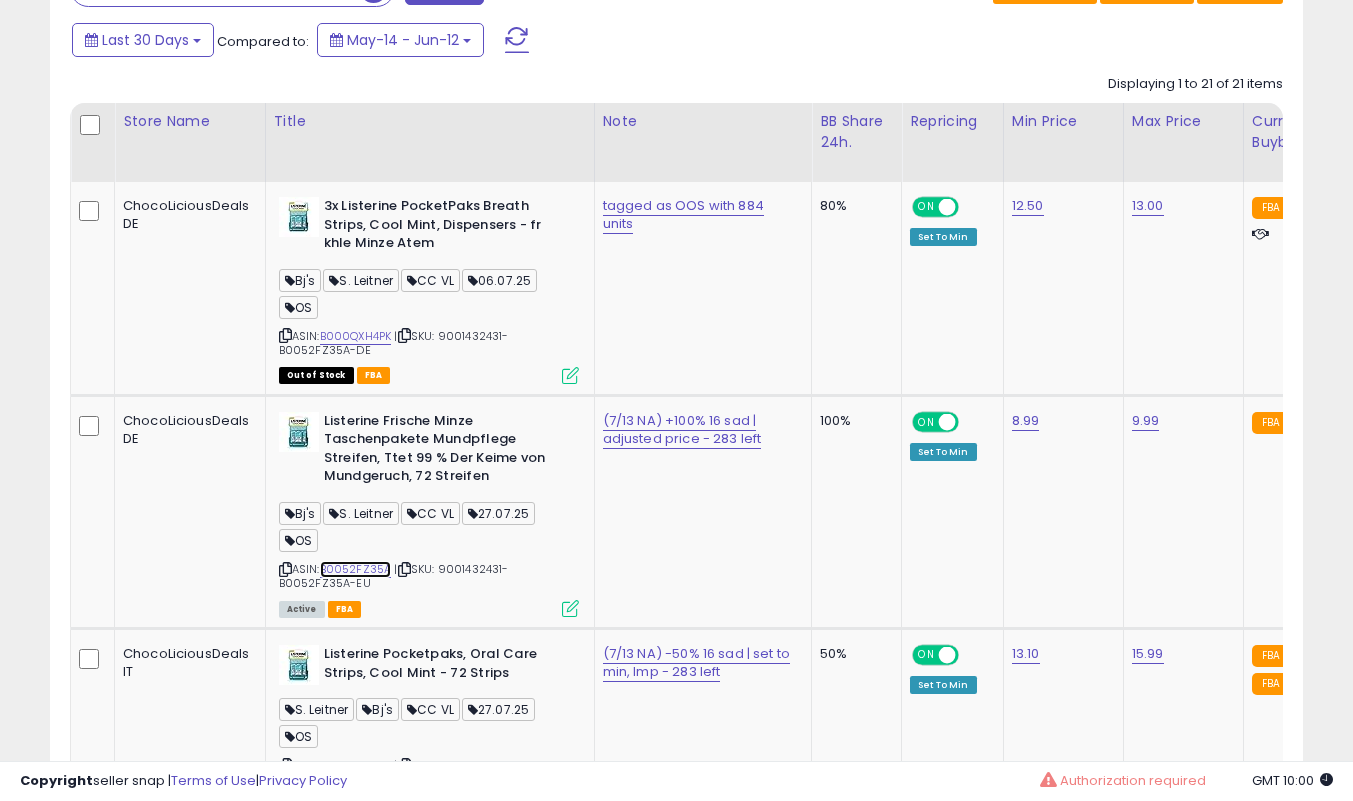 click on "B0052FZ35A" at bounding box center [356, 569] 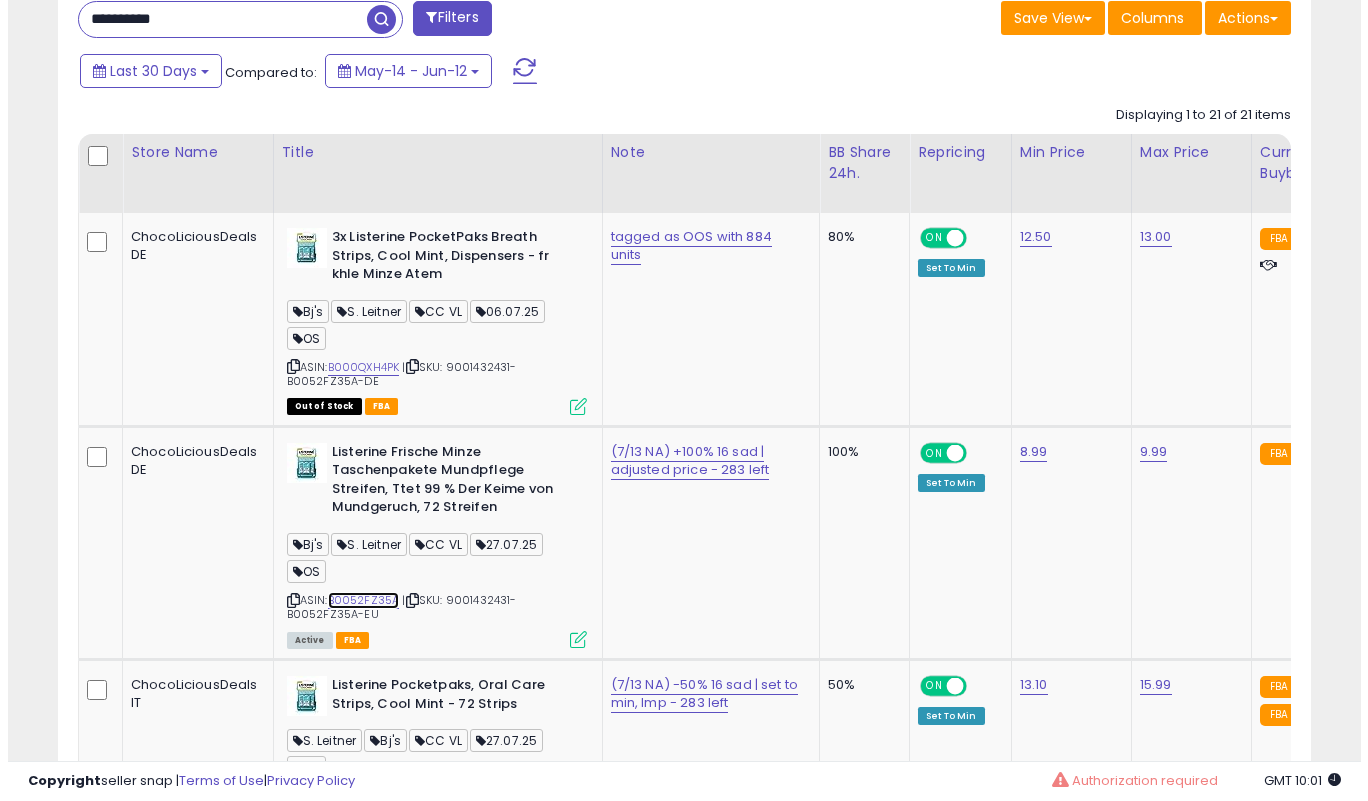 scroll, scrollTop: 938, scrollLeft: 0, axis: vertical 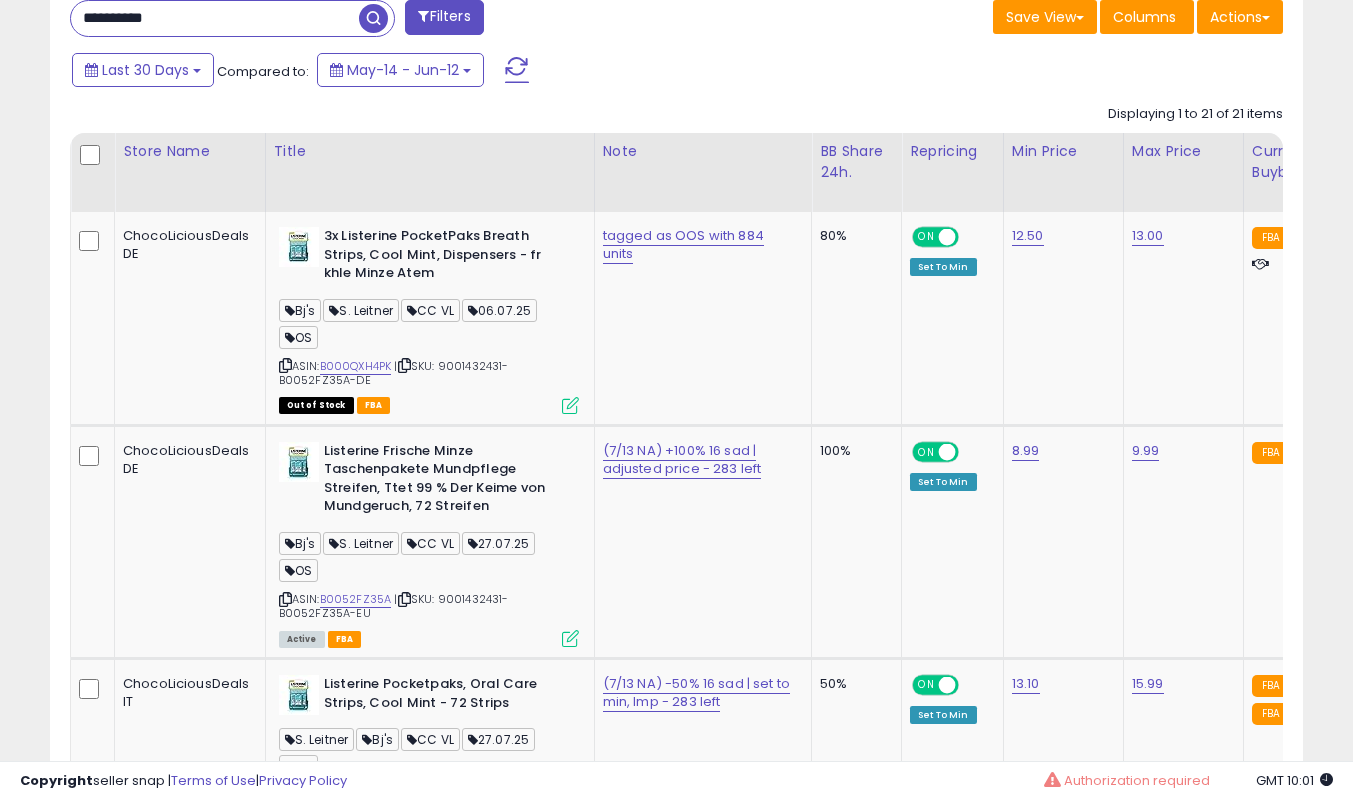 click on "Listerine Frische Minze Taschenpakete Mundpflege Streifen, Ttet 99 % Der Keime von Mundgeruch, 72 Streifen  Bj's  S. Leitner  CC VL  27.07.25  OS  ASIN:  B0052FZ35A    |   SKU: 9001432431-B0052FZ35A-EU Active FBA" 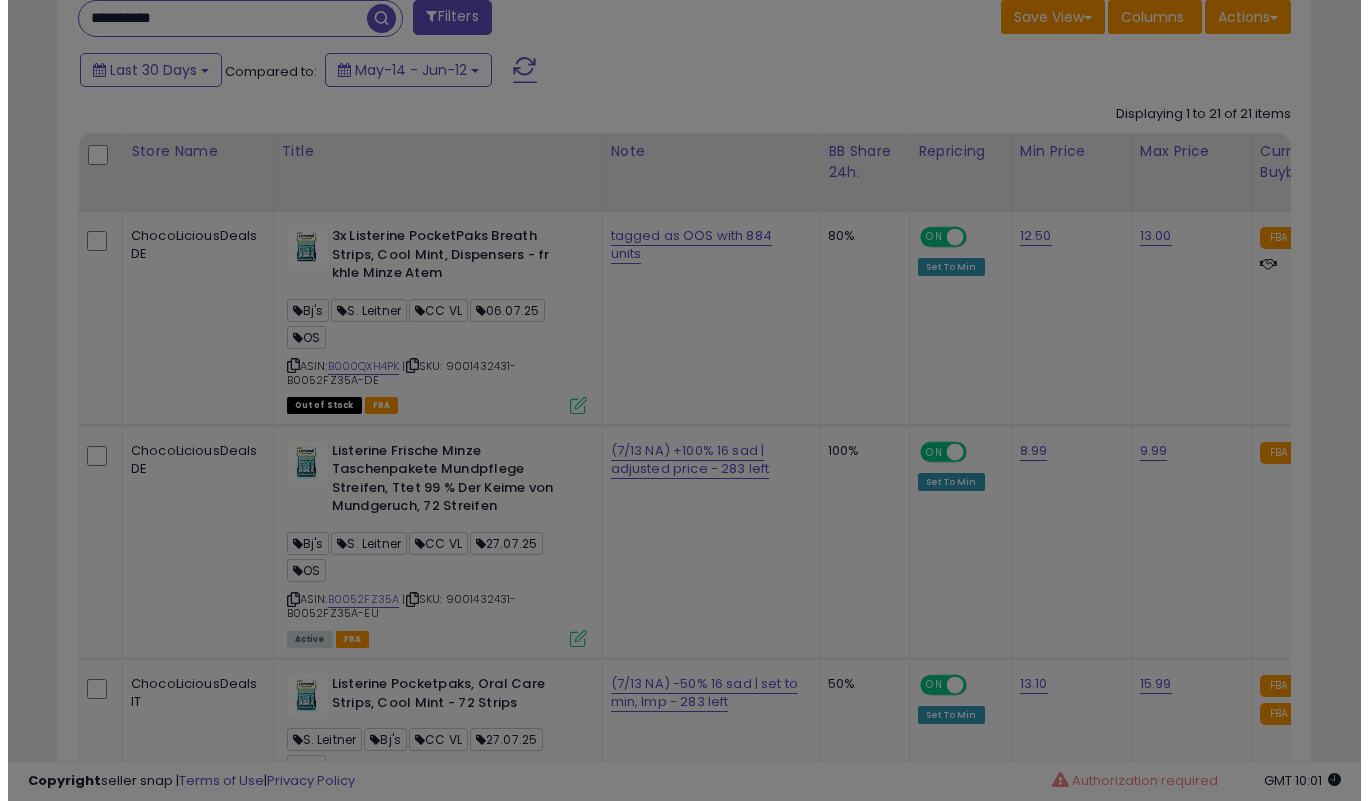 scroll, scrollTop: 999590, scrollLeft: 999266, axis: both 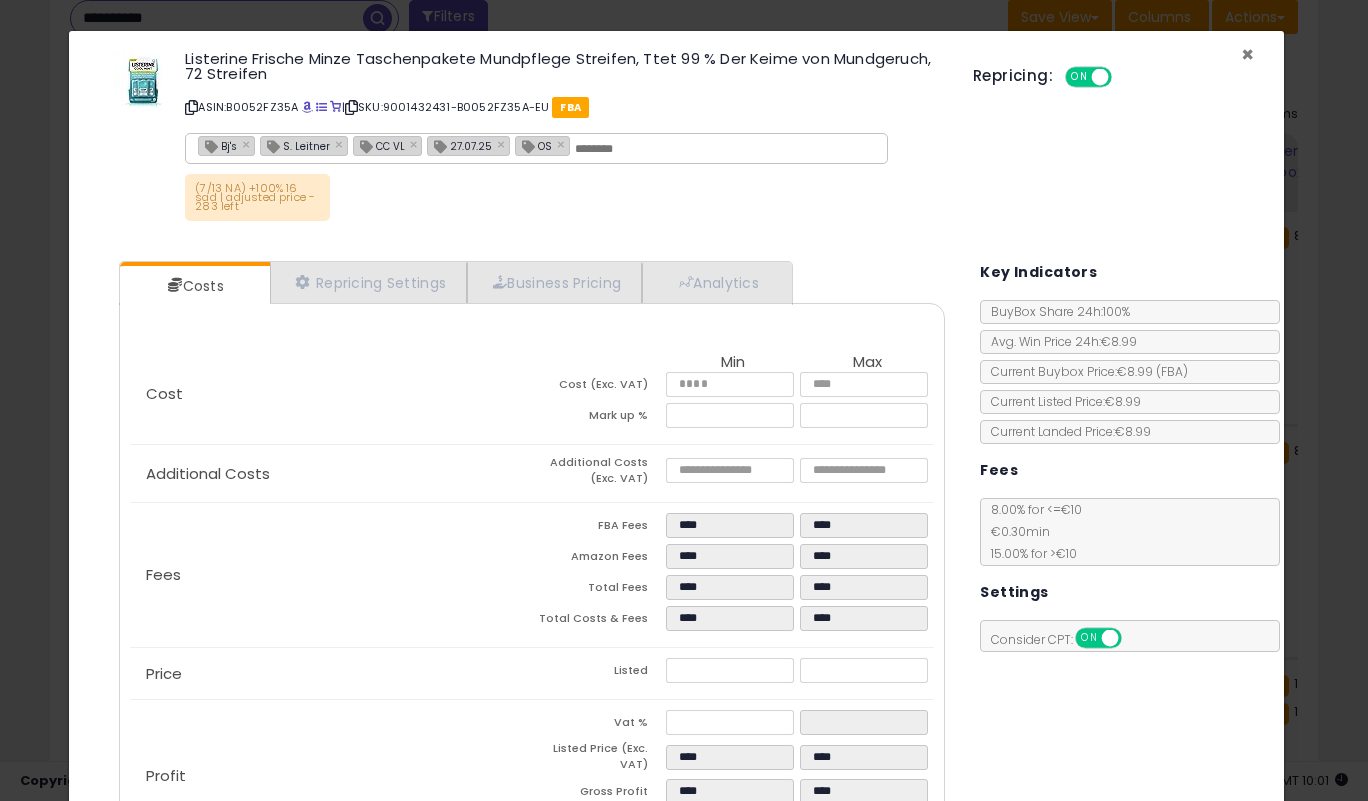 click on "×" at bounding box center (1247, 54) 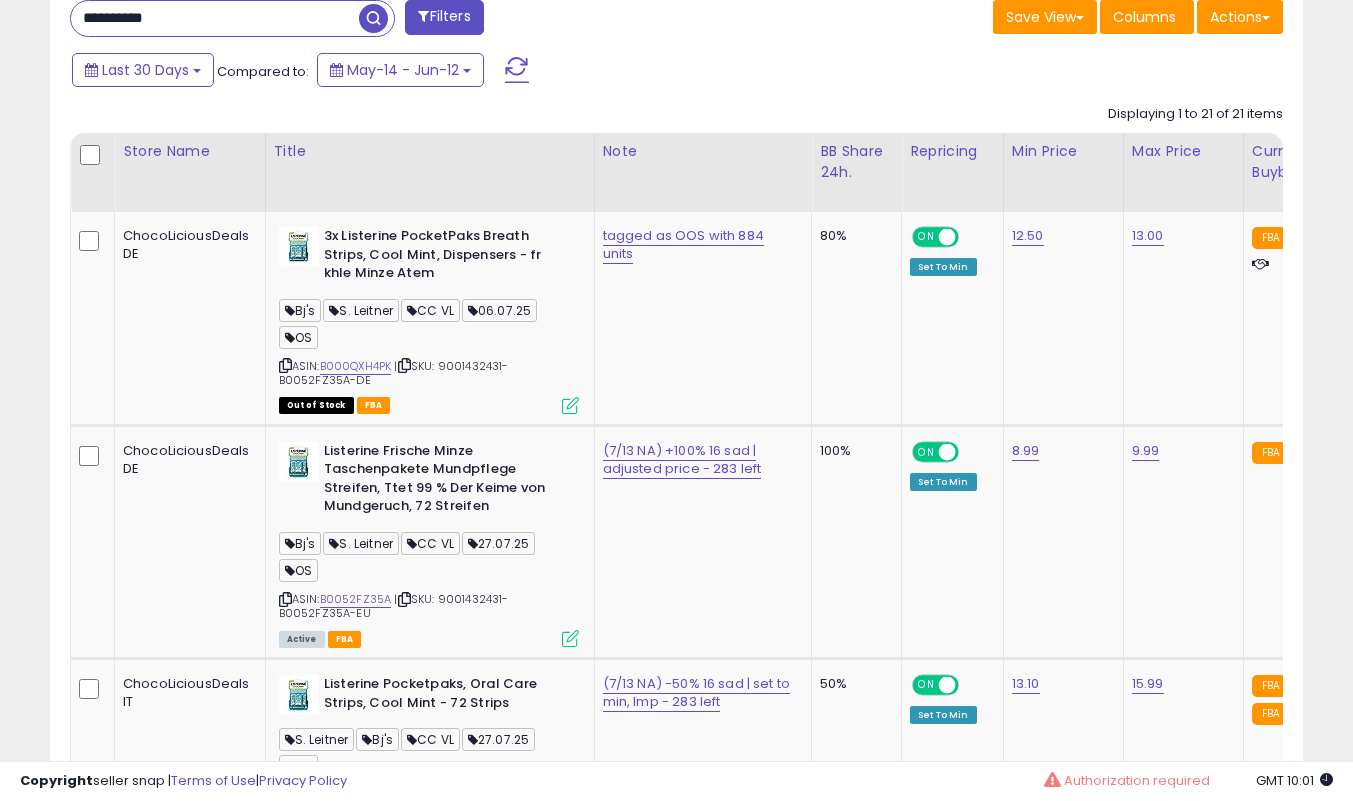 scroll, scrollTop: 410, scrollLeft: 725, axis: both 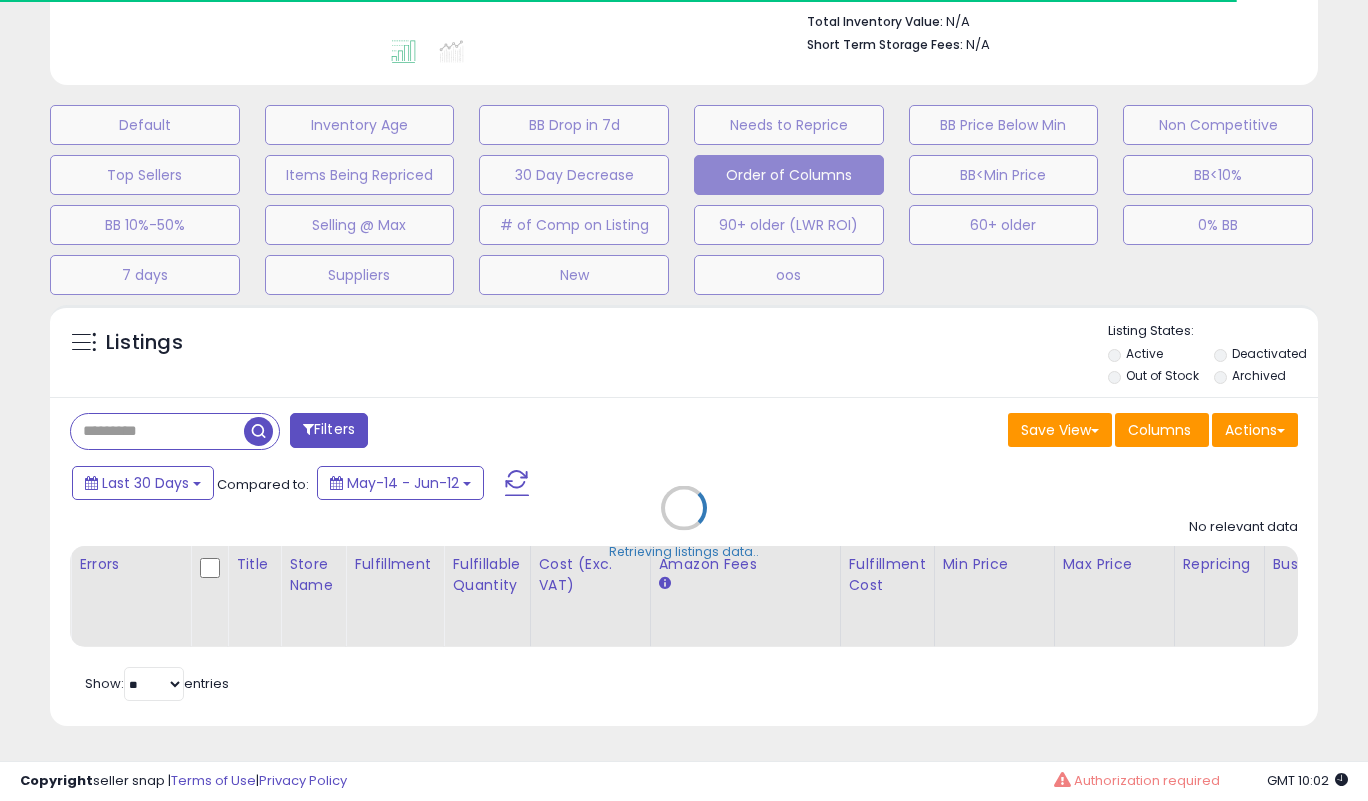type on "**********" 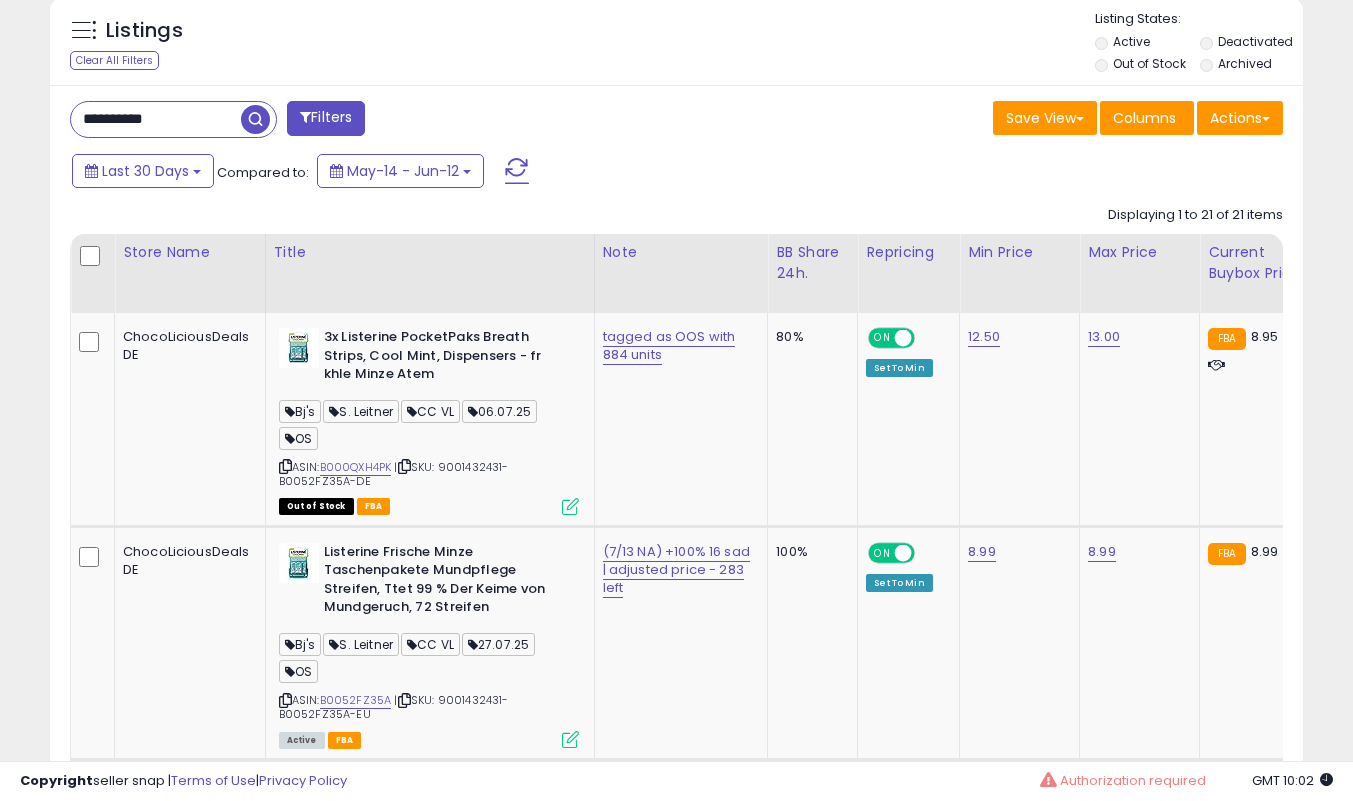 scroll, scrollTop: 838, scrollLeft: 0, axis: vertical 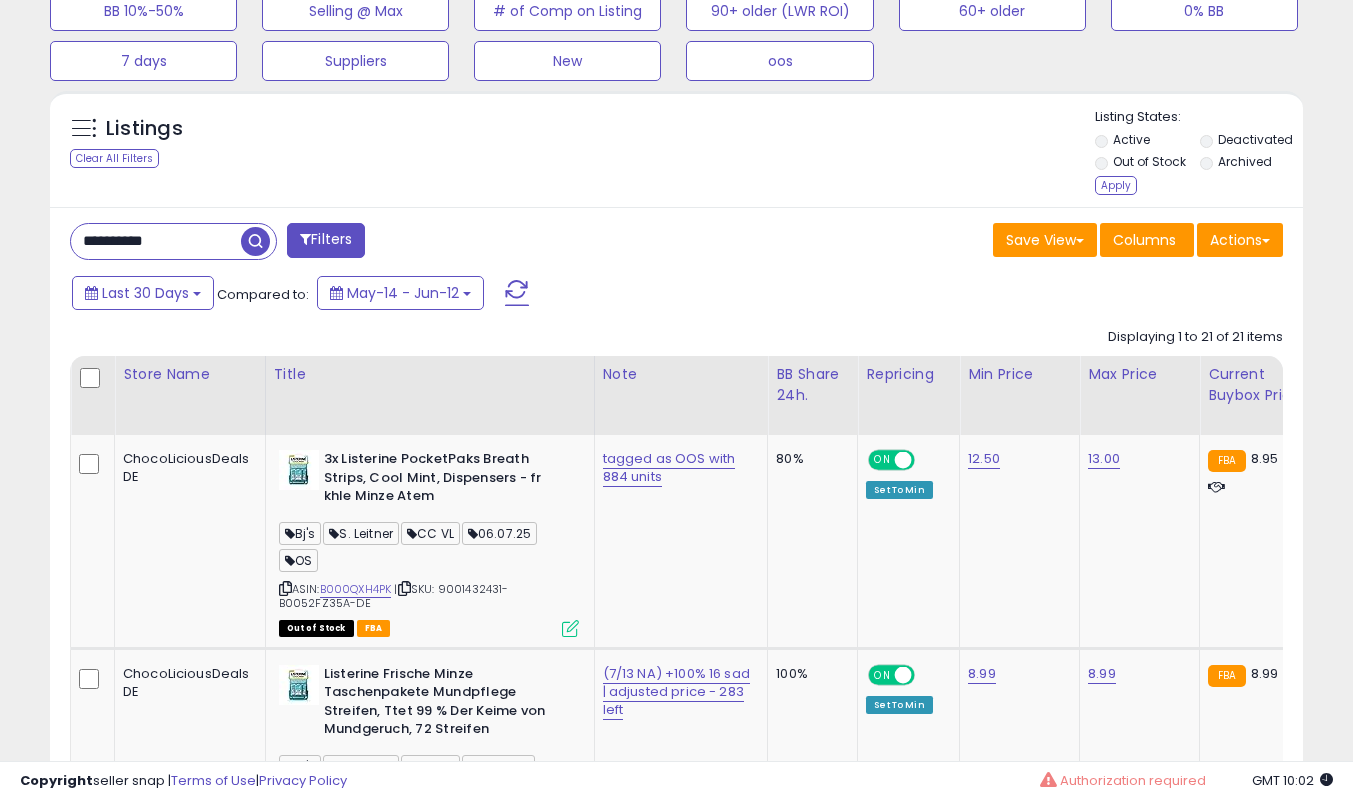 click on "Apply" at bounding box center [1116, 185] 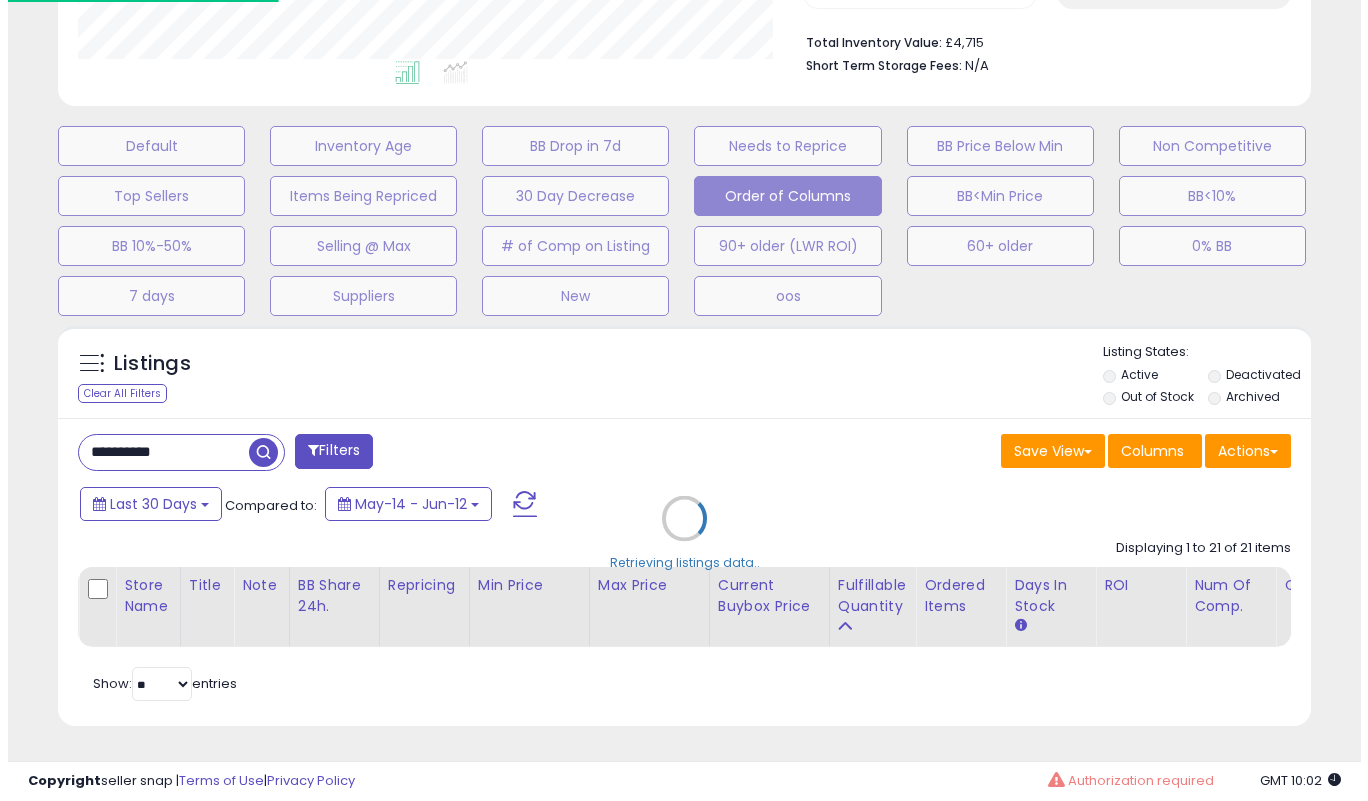 scroll, scrollTop: 519, scrollLeft: 0, axis: vertical 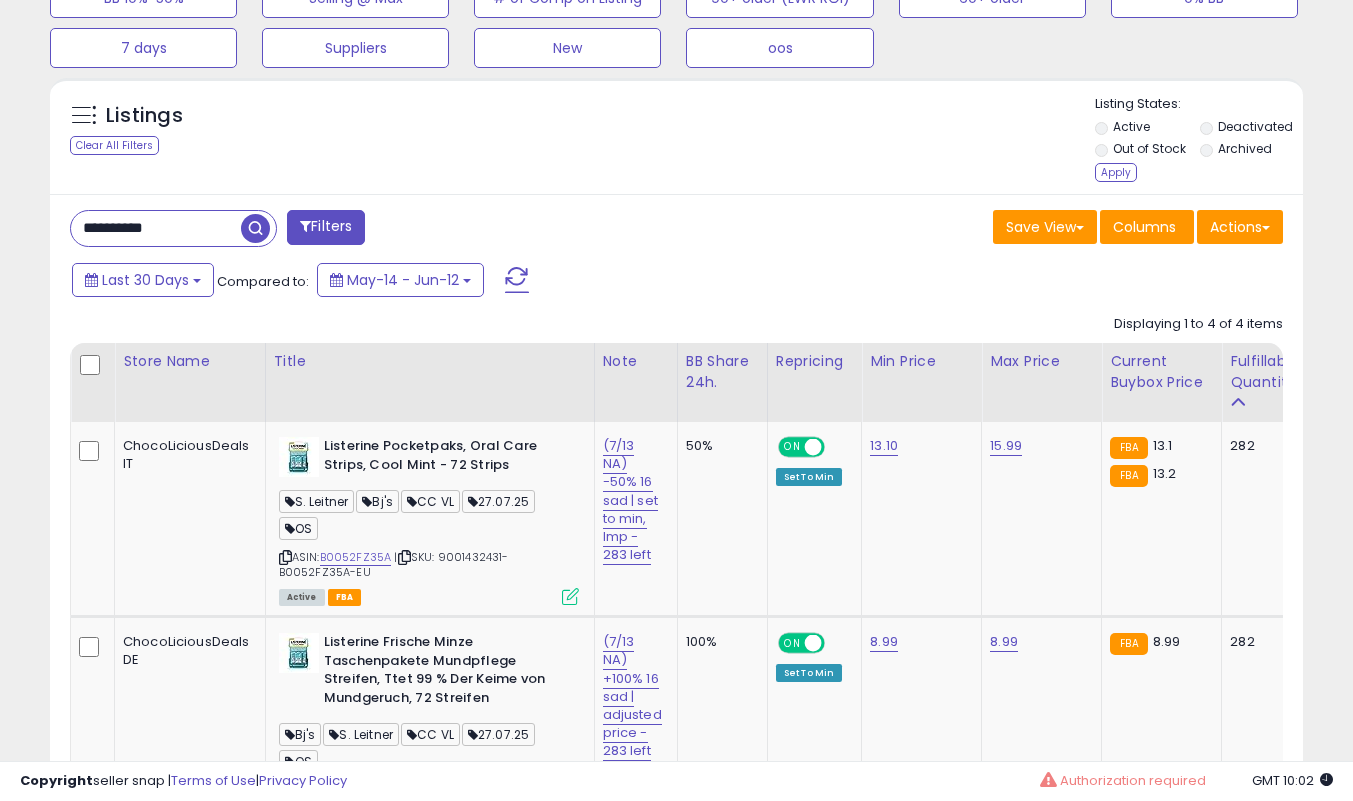 click on "Apply" at bounding box center [1116, 172] 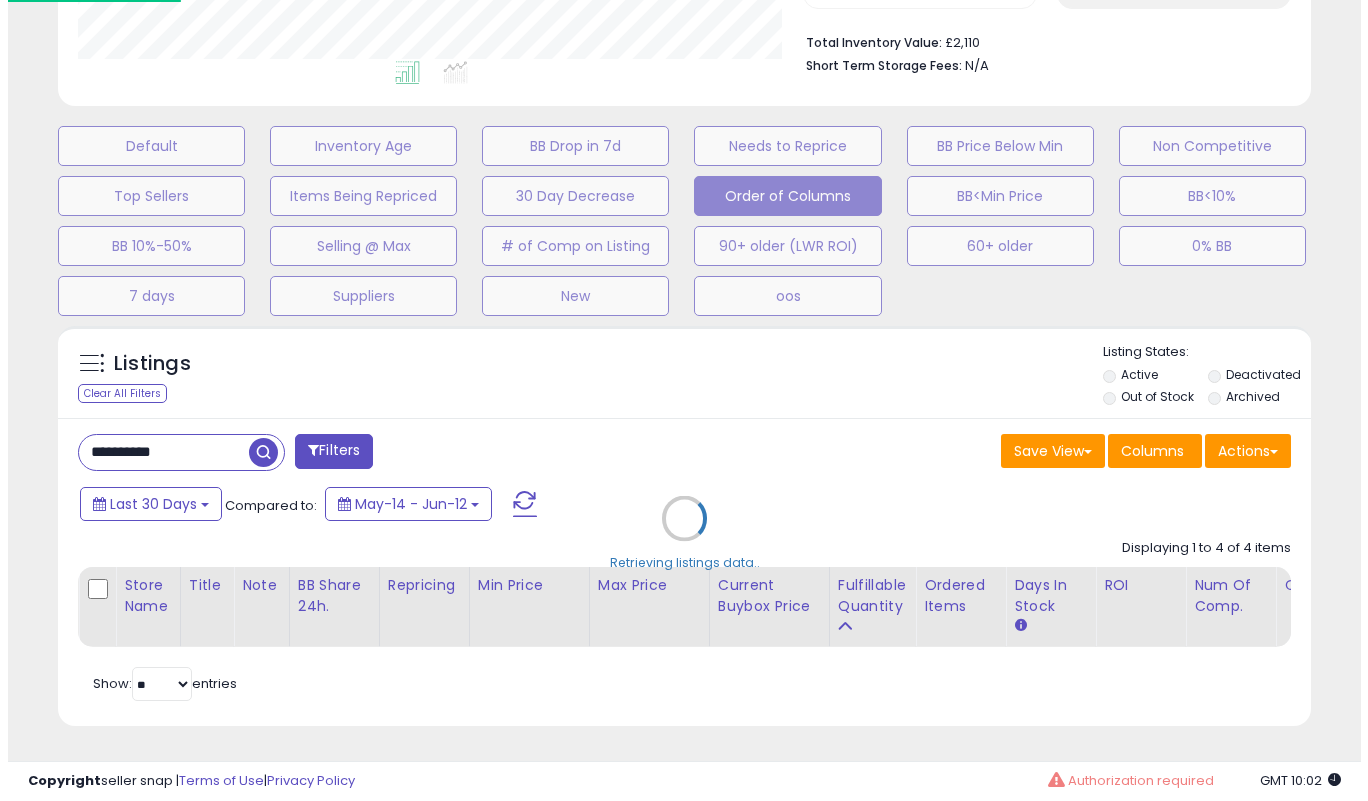 scroll, scrollTop: 519, scrollLeft: 0, axis: vertical 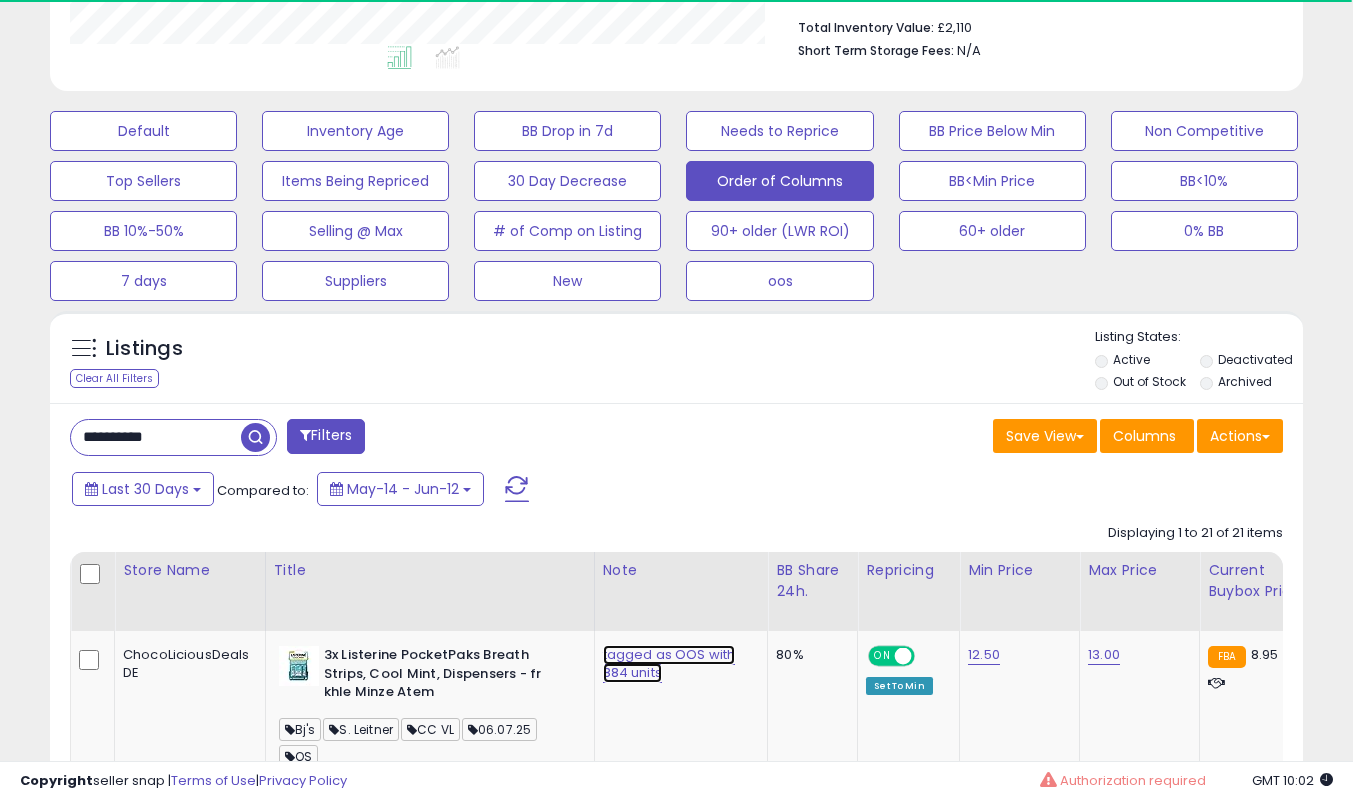 click on "tagged as OOS with 884 units" at bounding box center [669, 664] 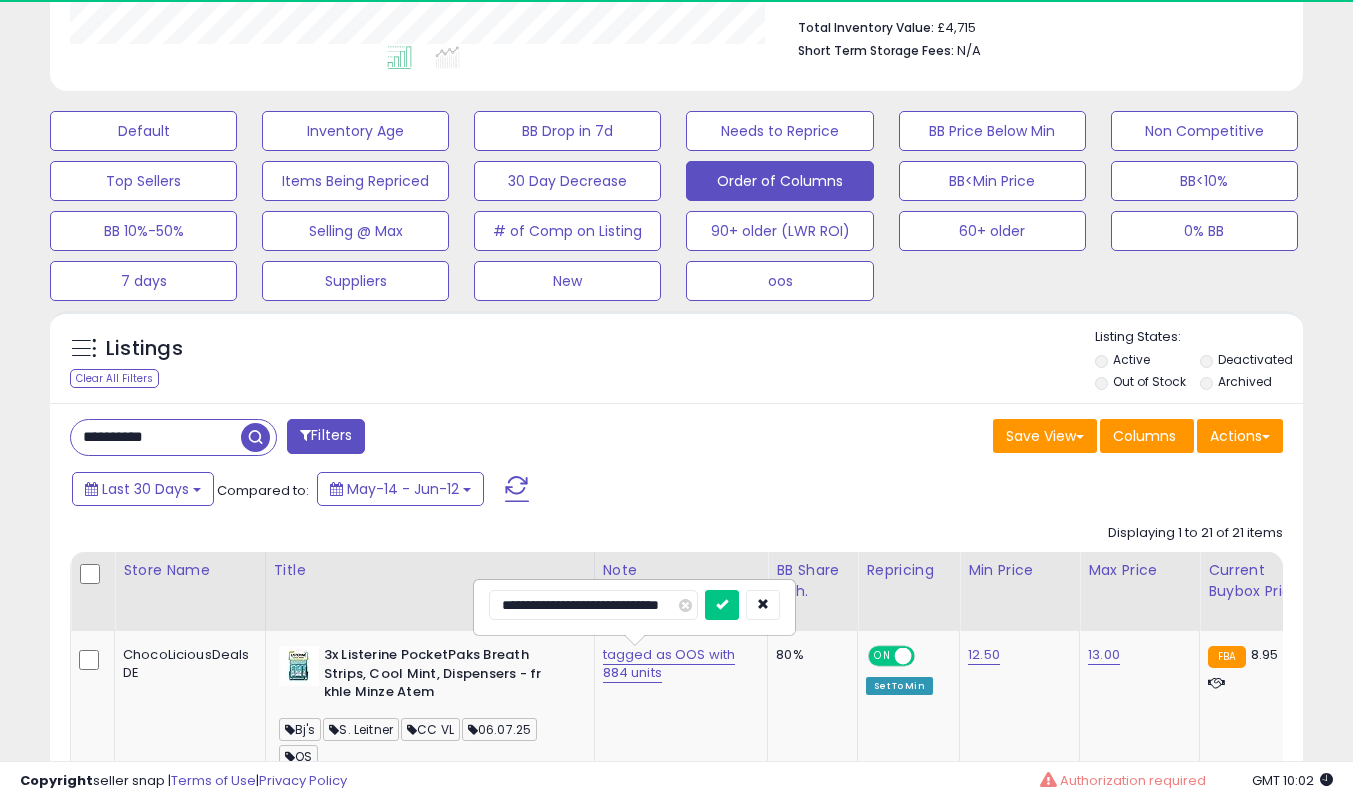 scroll, scrollTop: 0, scrollLeft: 35, axis: horizontal 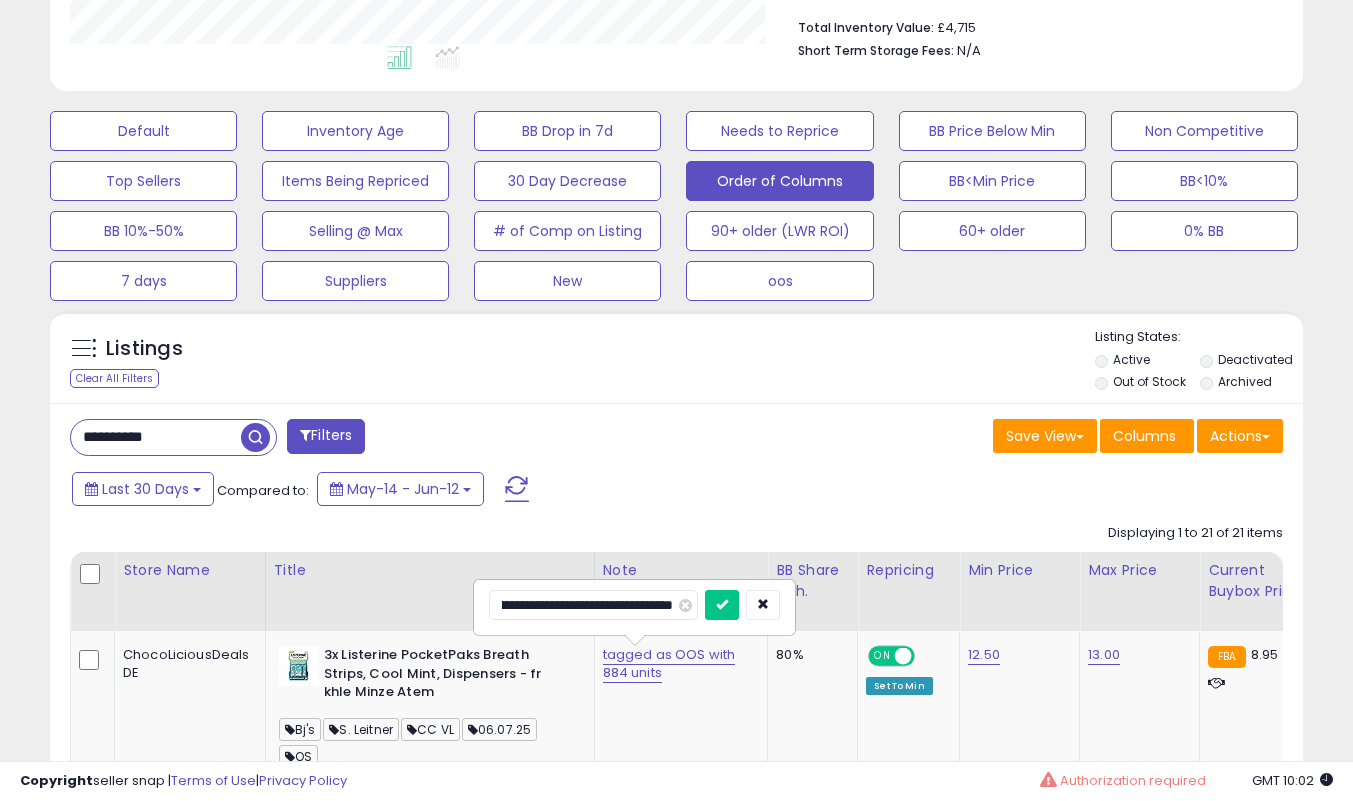 type on "**********" 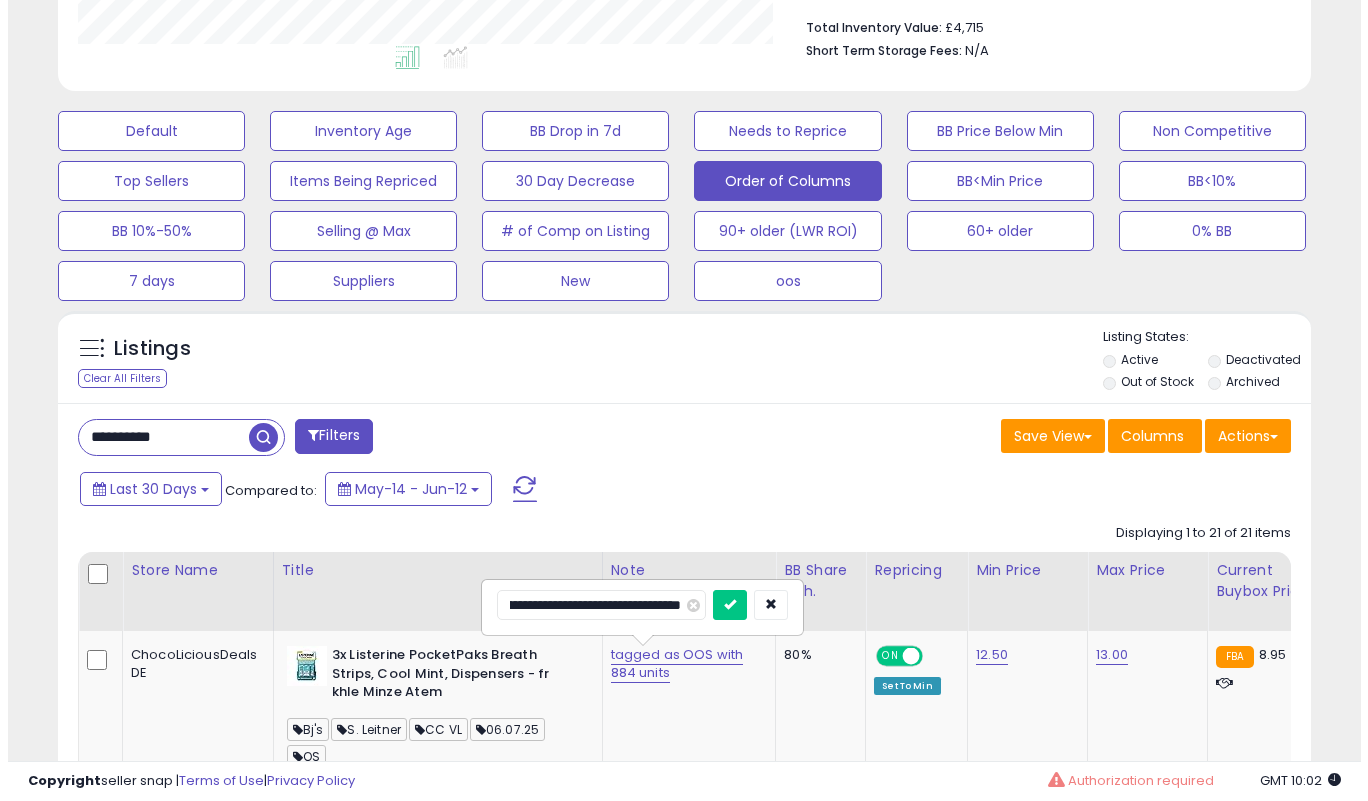 scroll, scrollTop: 0, scrollLeft: 127, axis: horizontal 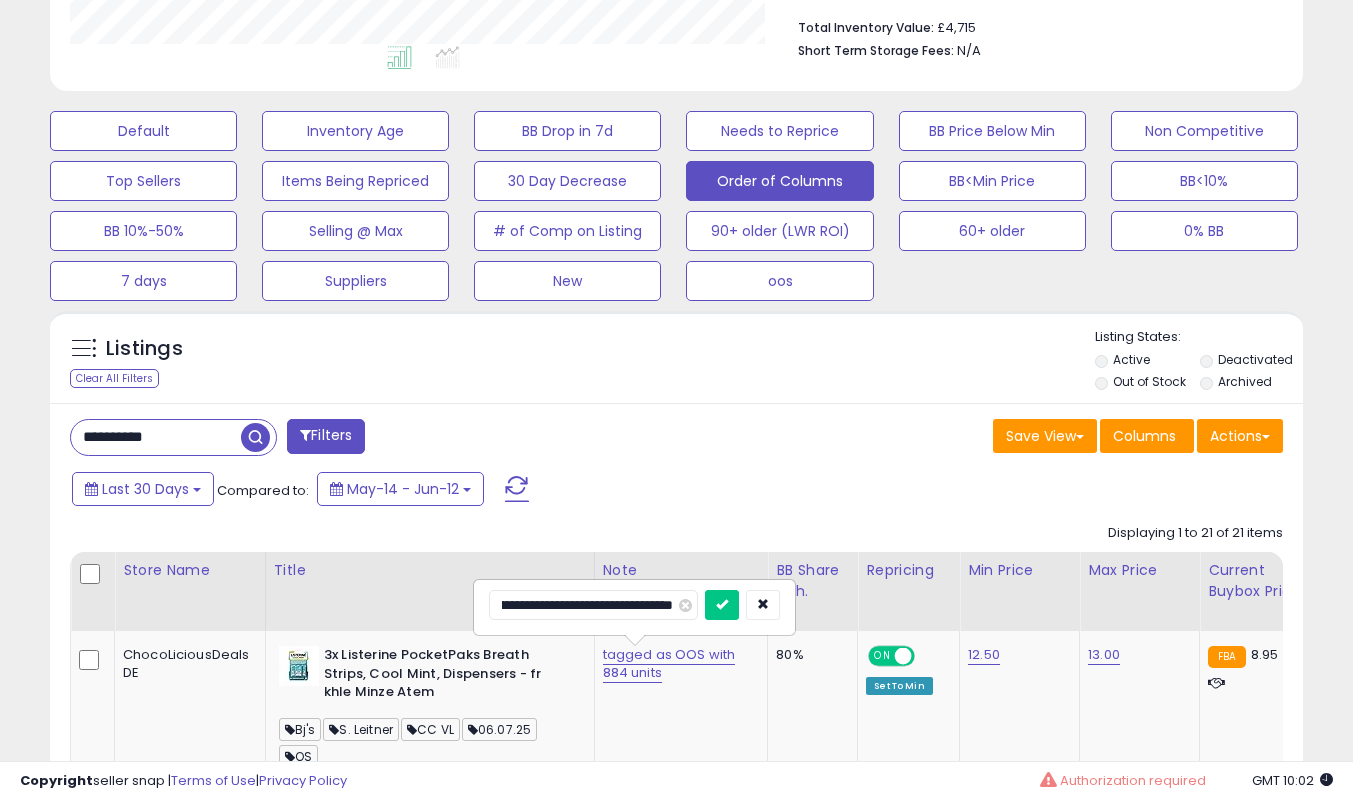 click at bounding box center (722, 605) 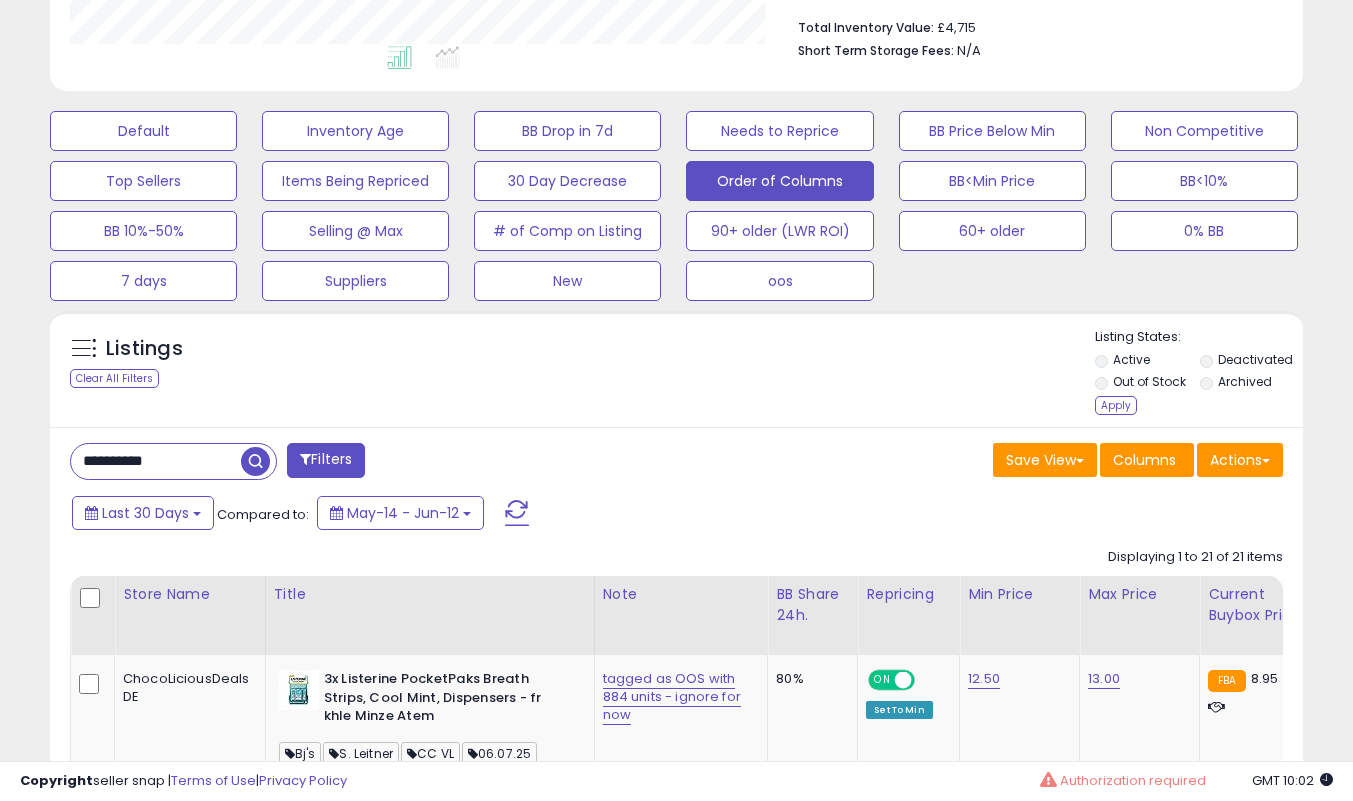 click on "Apply" at bounding box center (1116, 405) 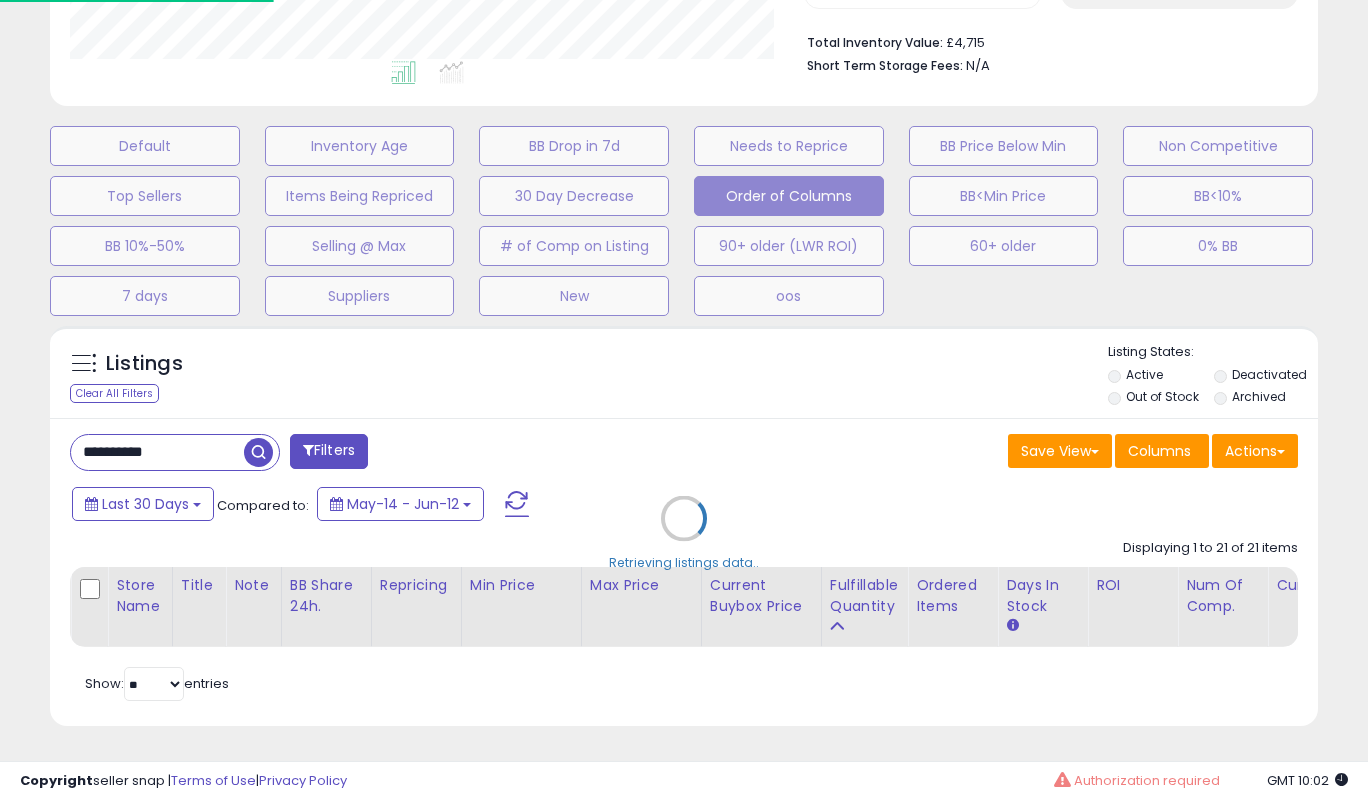 scroll, scrollTop: 999590, scrollLeft: 999266, axis: both 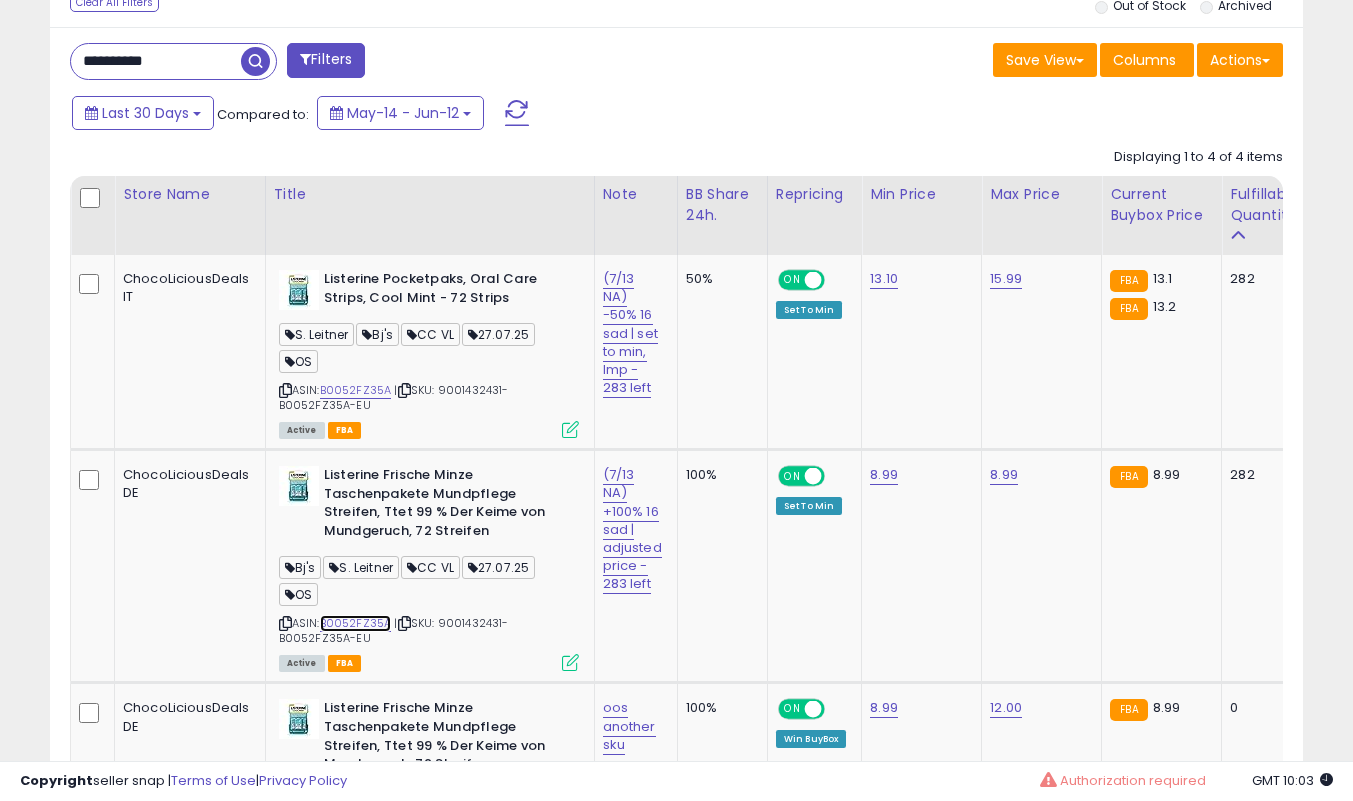click on "B0052FZ35A" at bounding box center [356, 623] 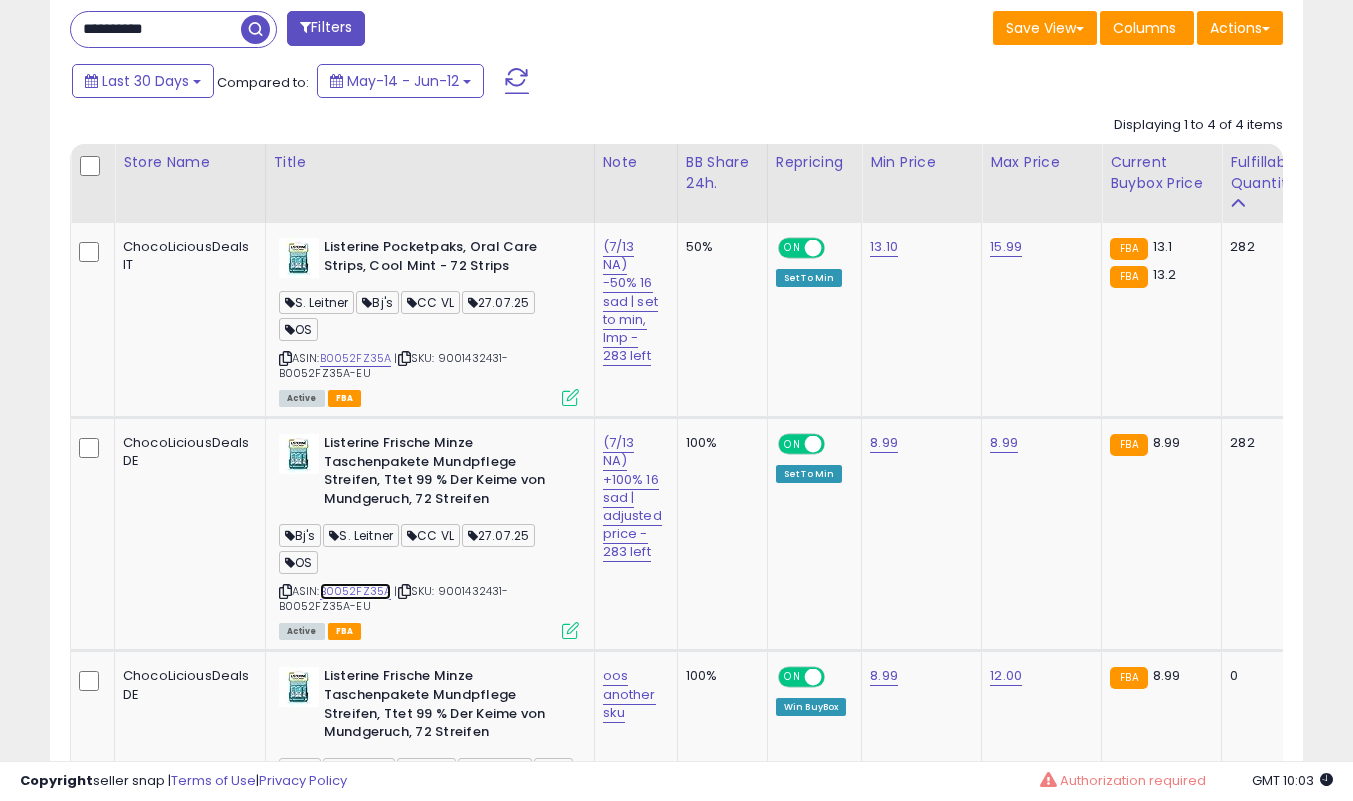scroll, scrollTop: 915, scrollLeft: 0, axis: vertical 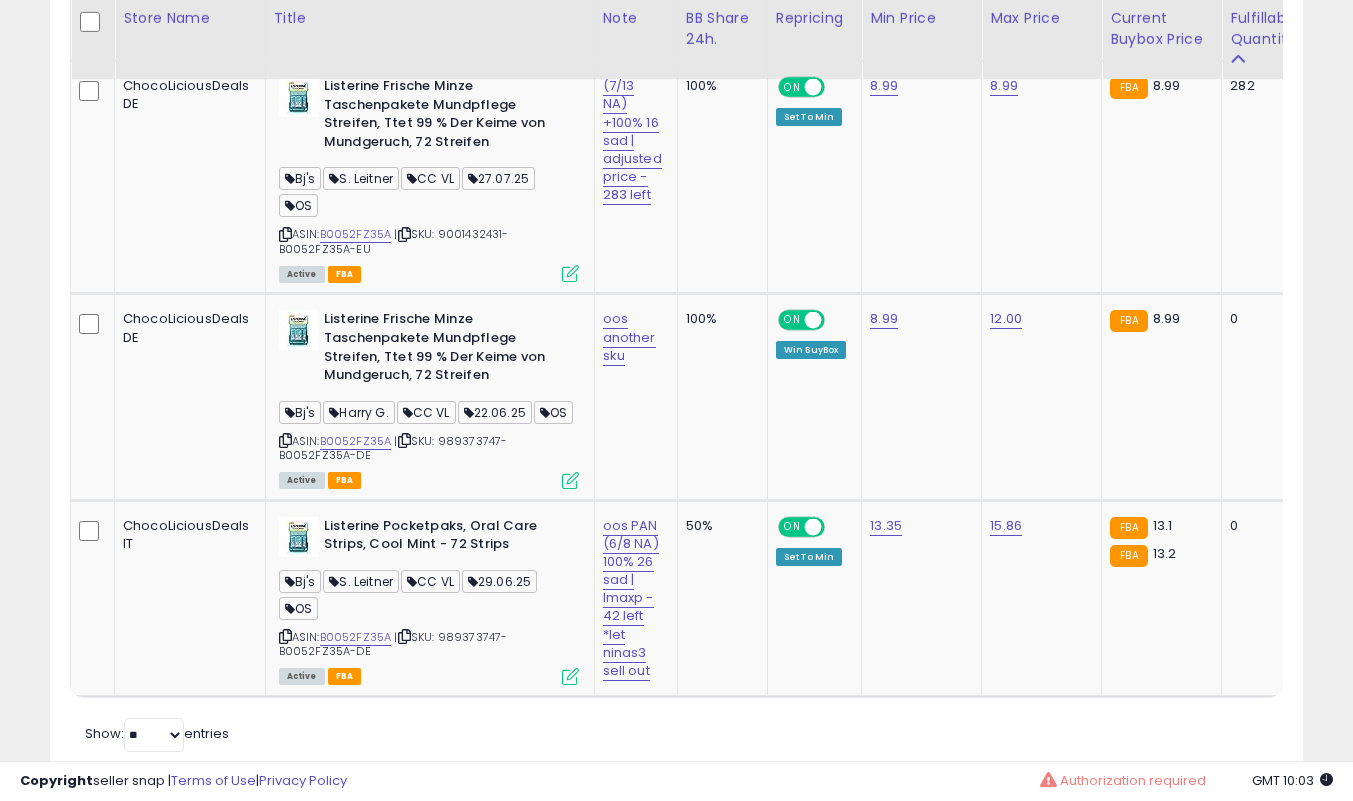 click on "**********" at bounding box center (676, -199) 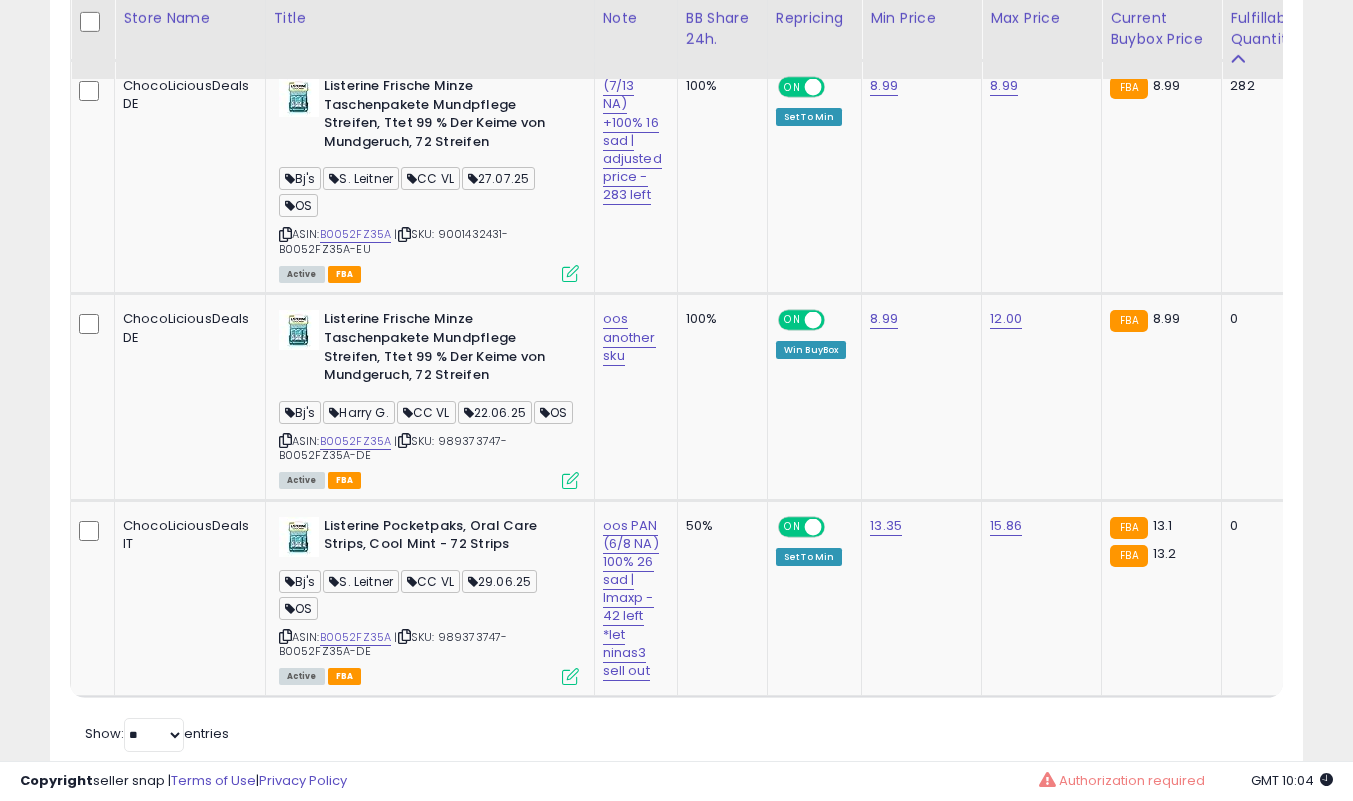 click on "**********" at bounding box center [676, -199] 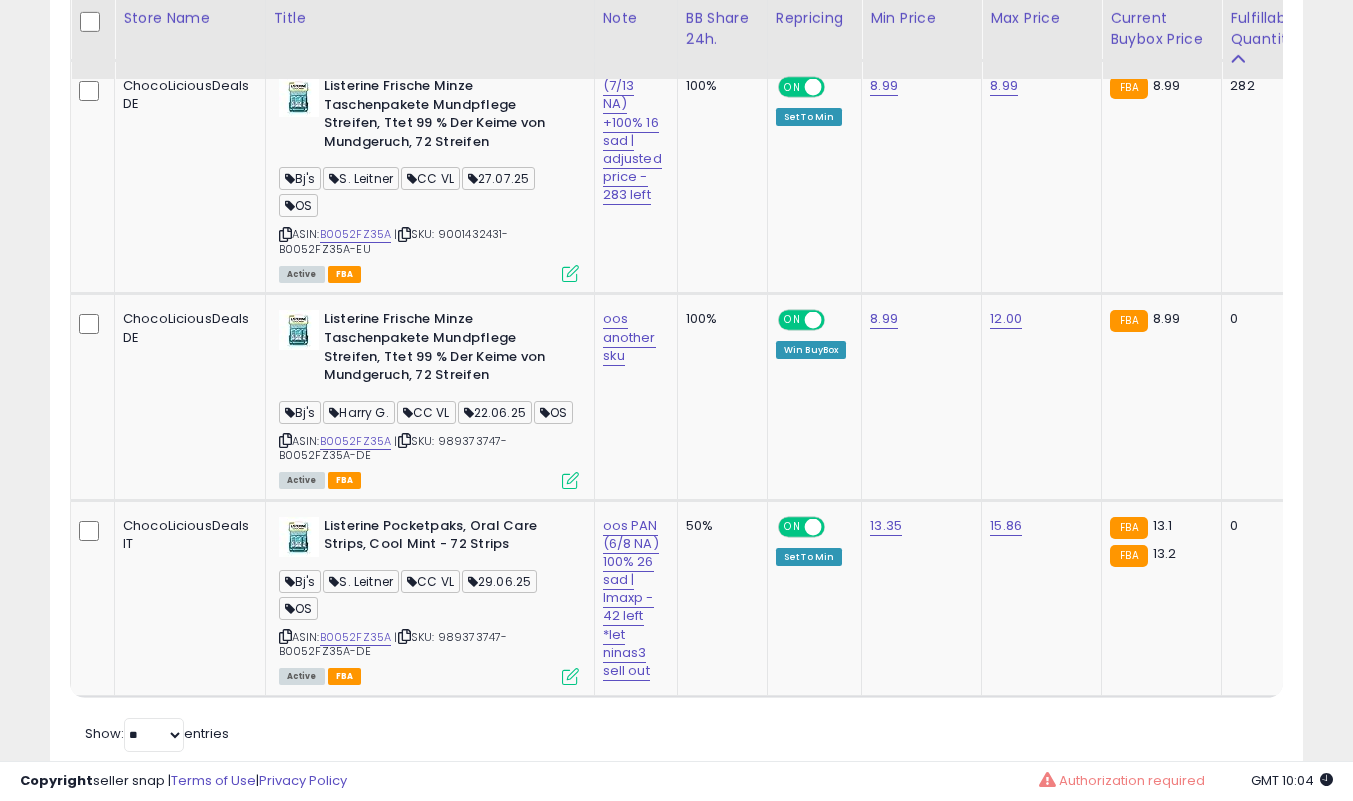 click on "**********" at bounding box center (676, -199) 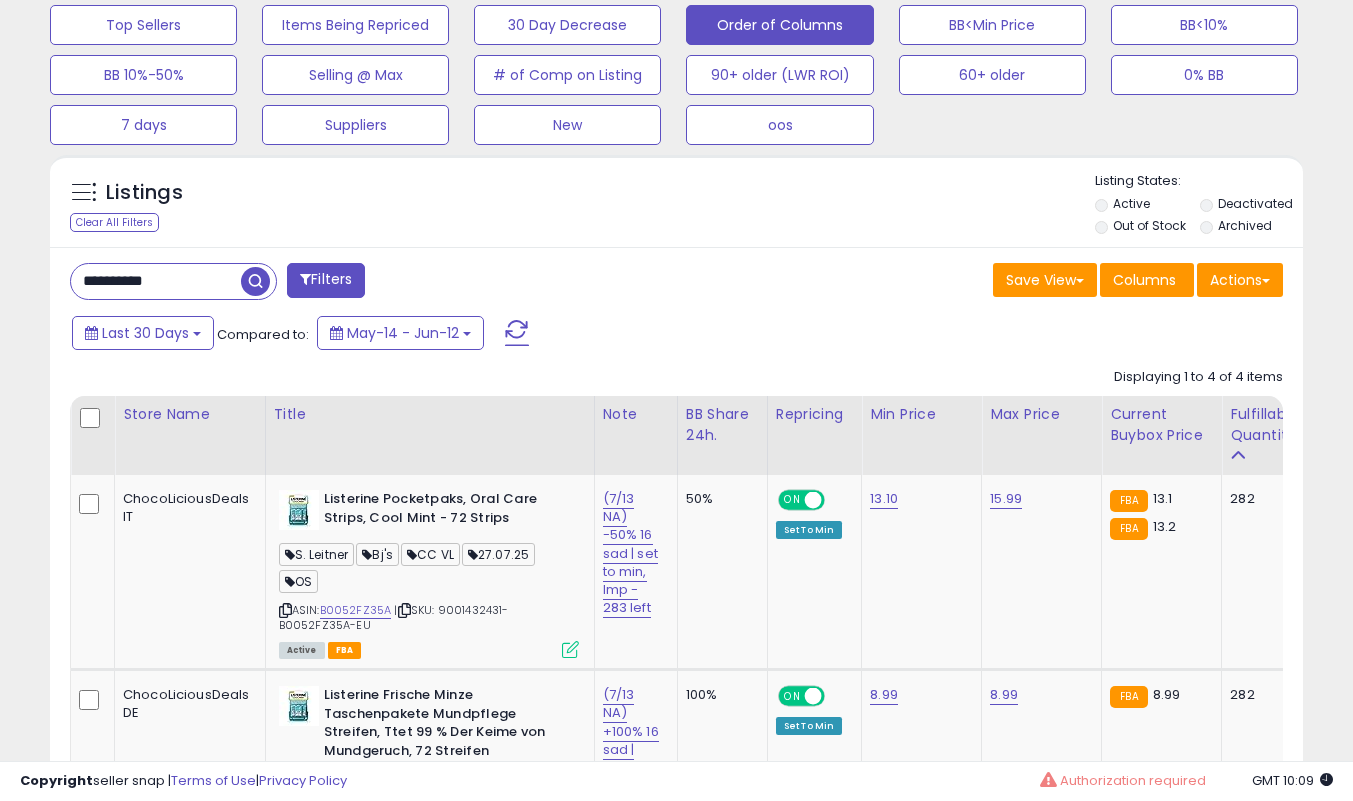 scroll, scrollTop: 678, scrollLeft: 0, axis: vertical 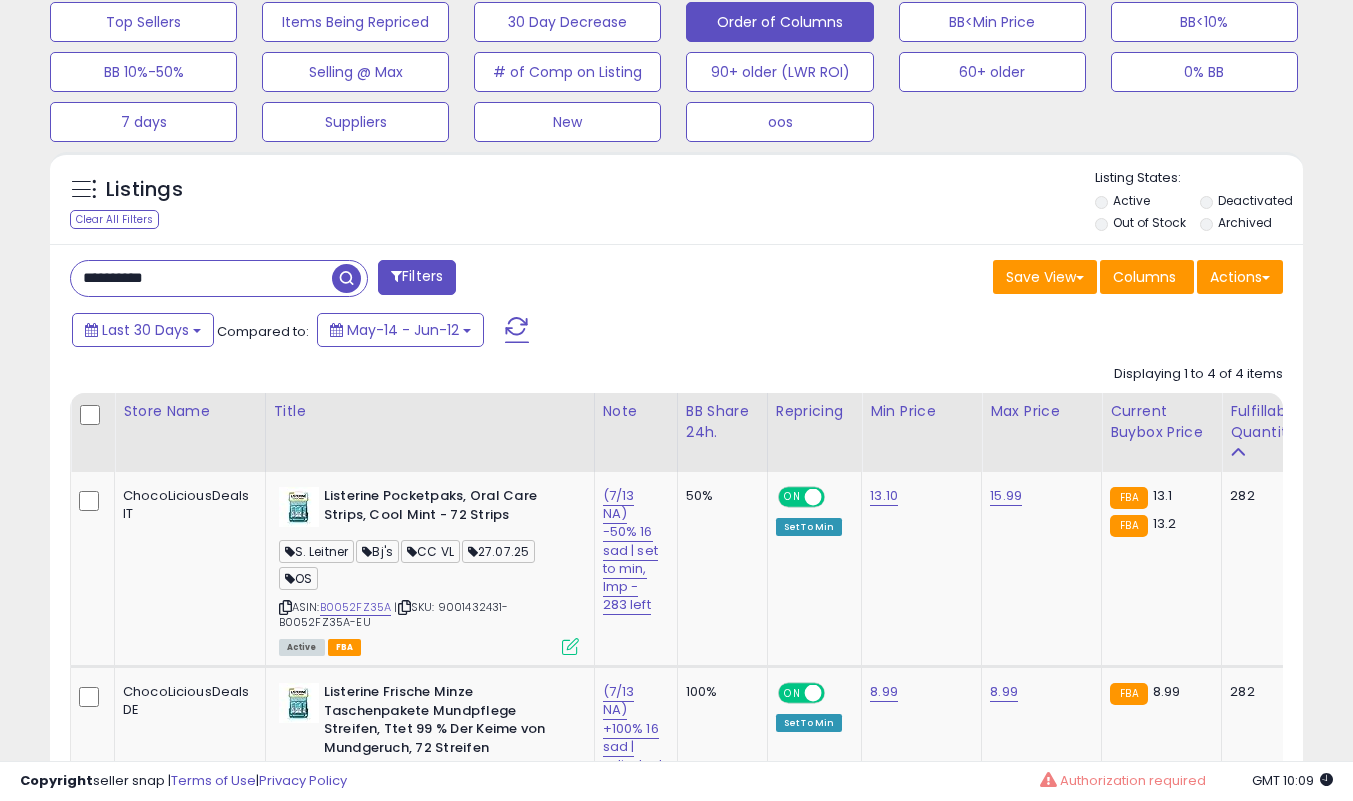 click on "**********" at bounding box center [201, 278] 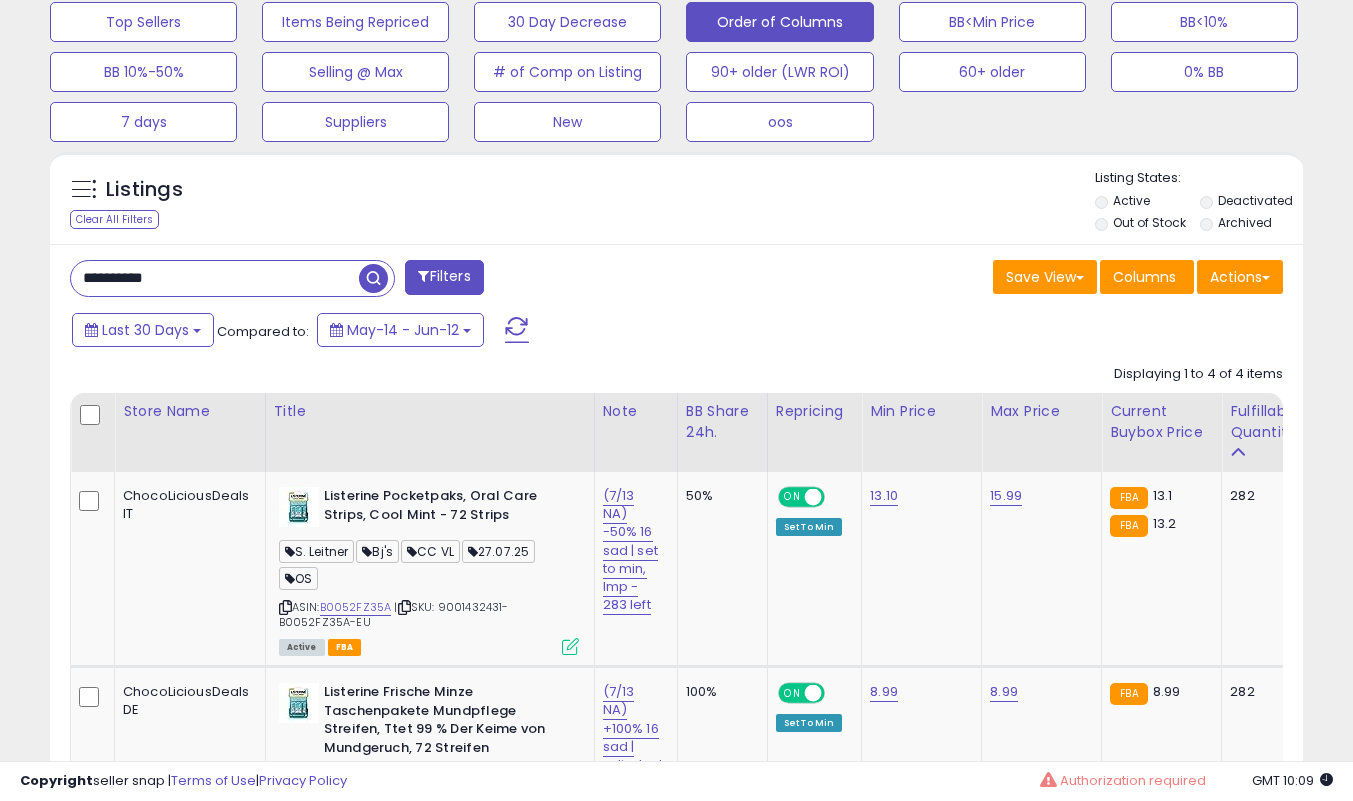 click on "**********" at bounding box center [215, 278] 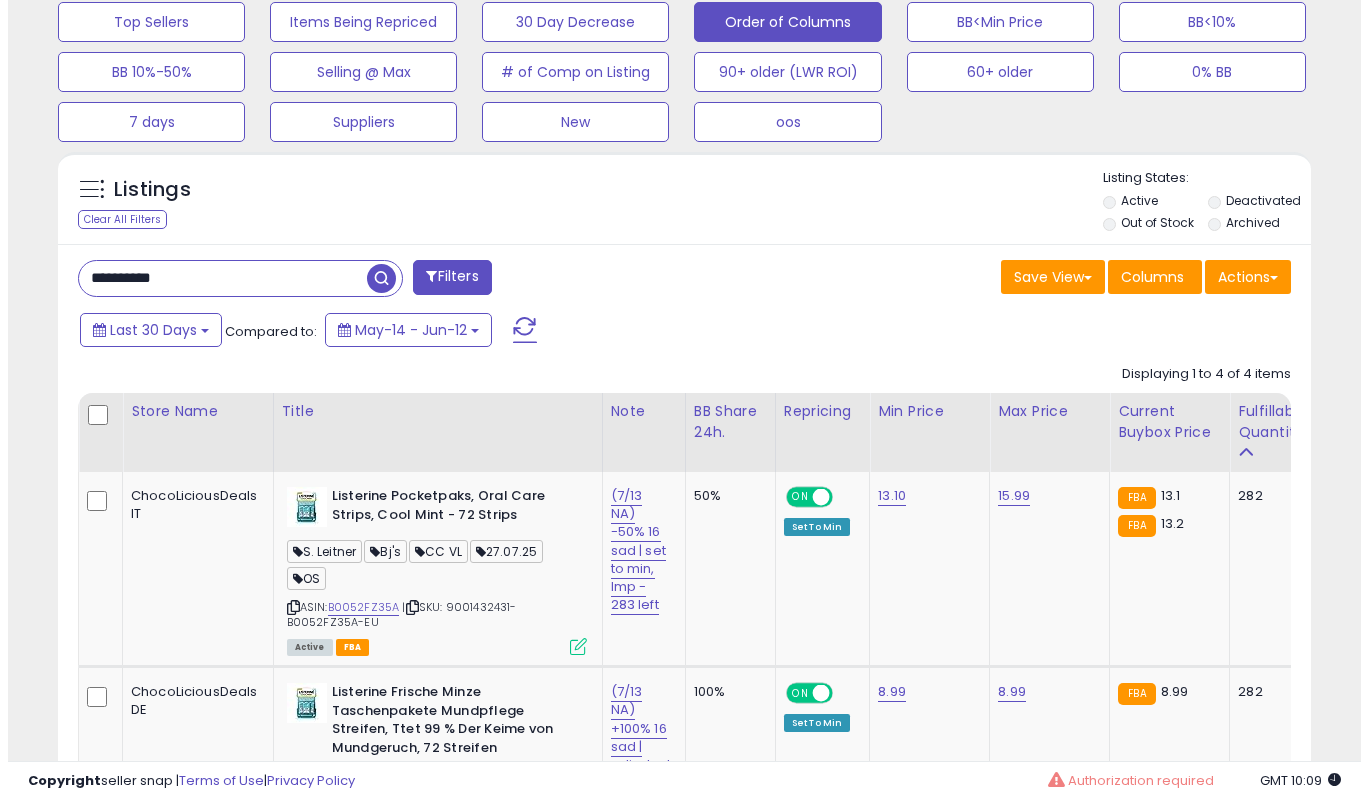 scroll, scrollTop: 519, scrollLeft: 0, axis: vertical 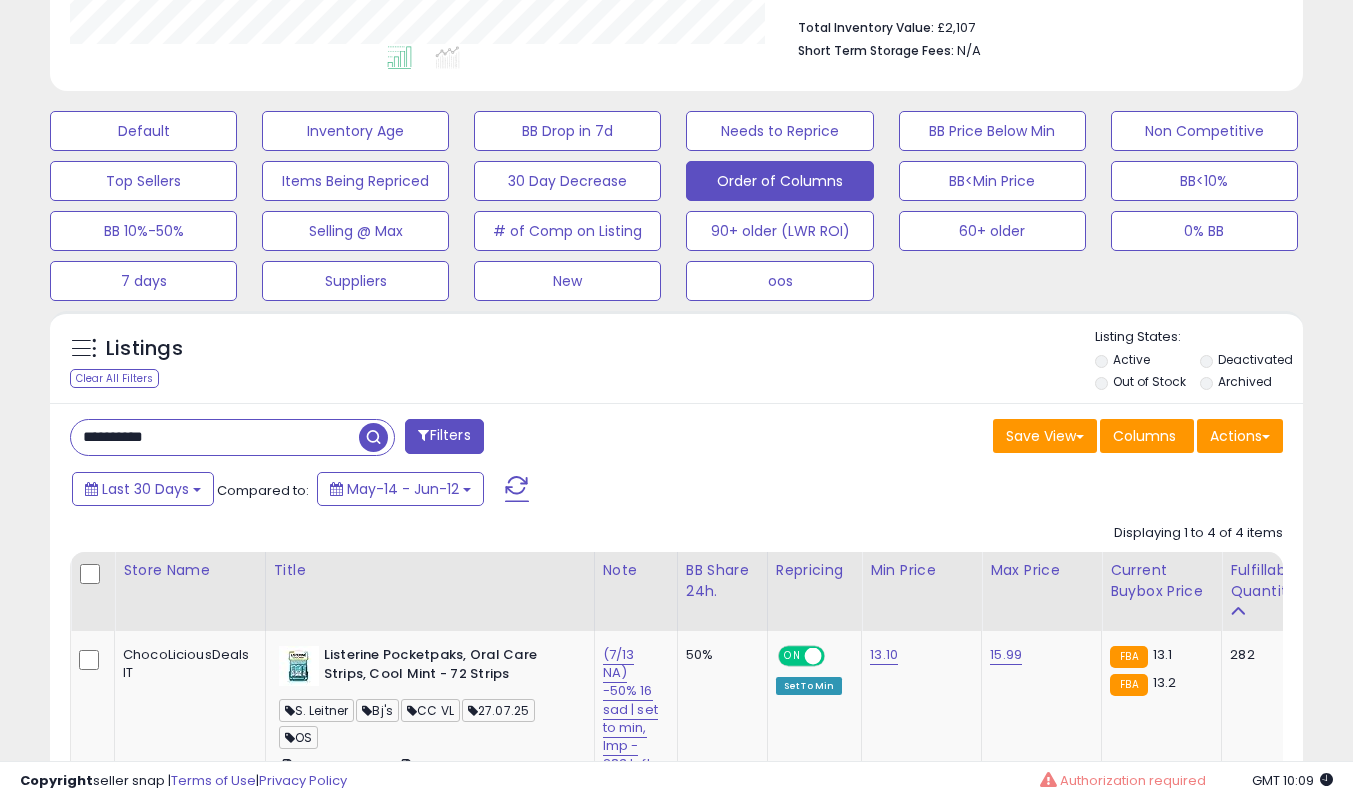 click on "**********" at bounding box center (215, 437) 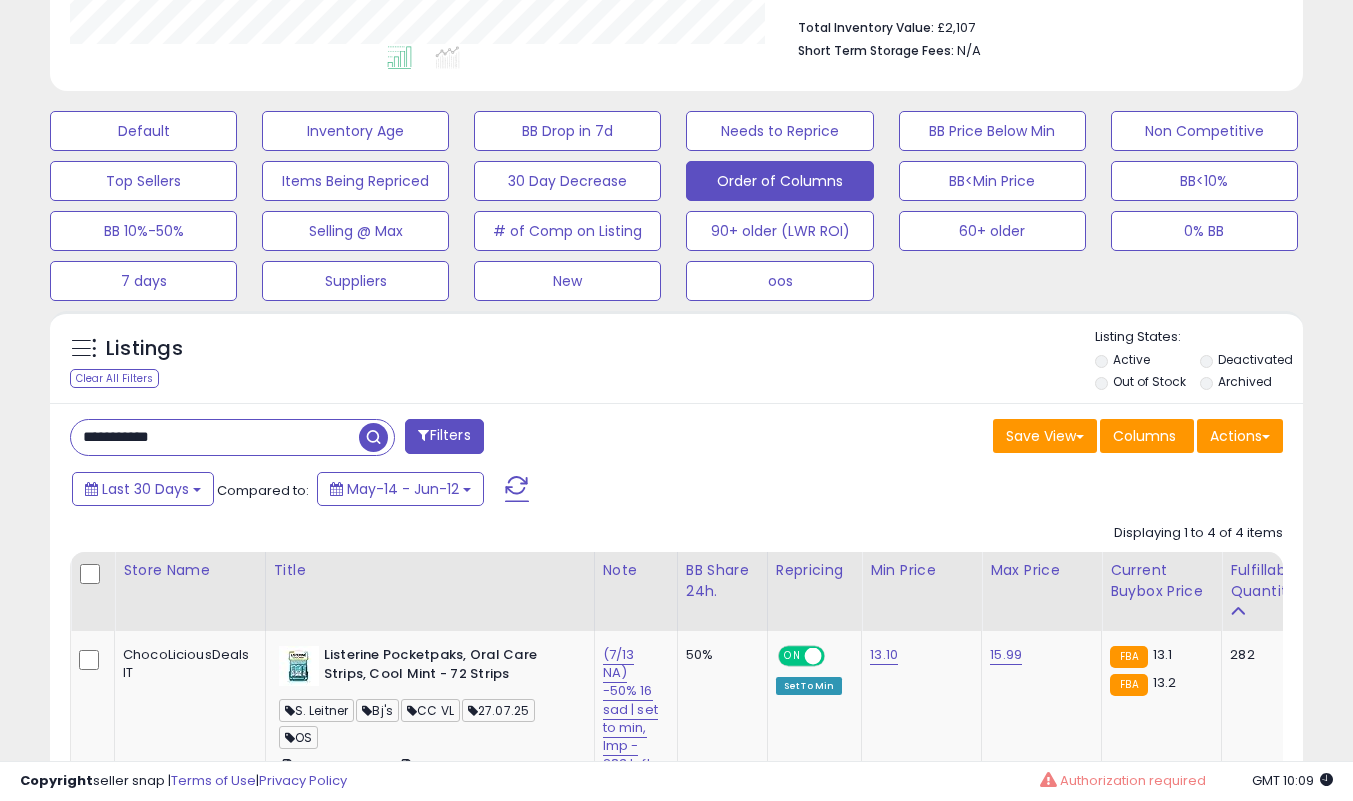 type on "**********" 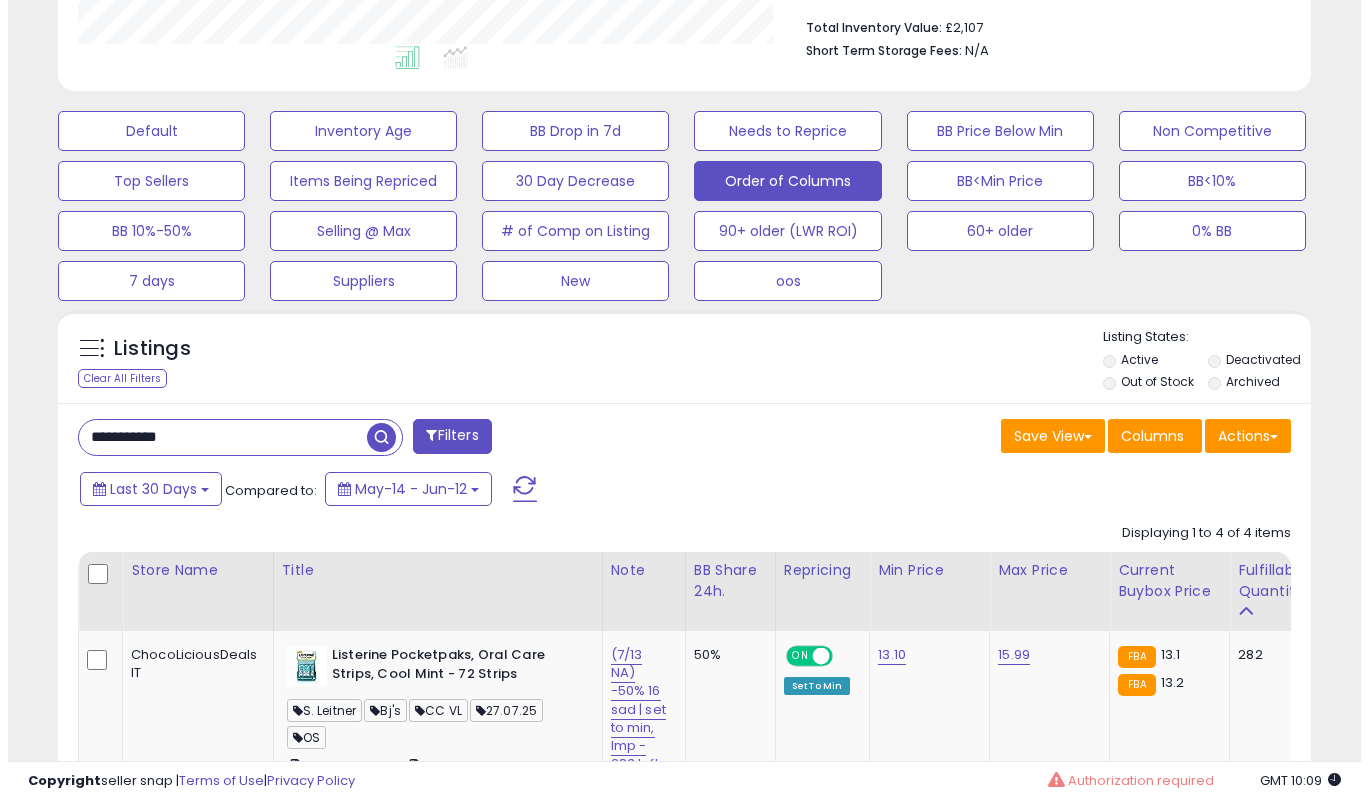 scroll, scrollTop: 999590, scrollLeft: 999266, axis: both 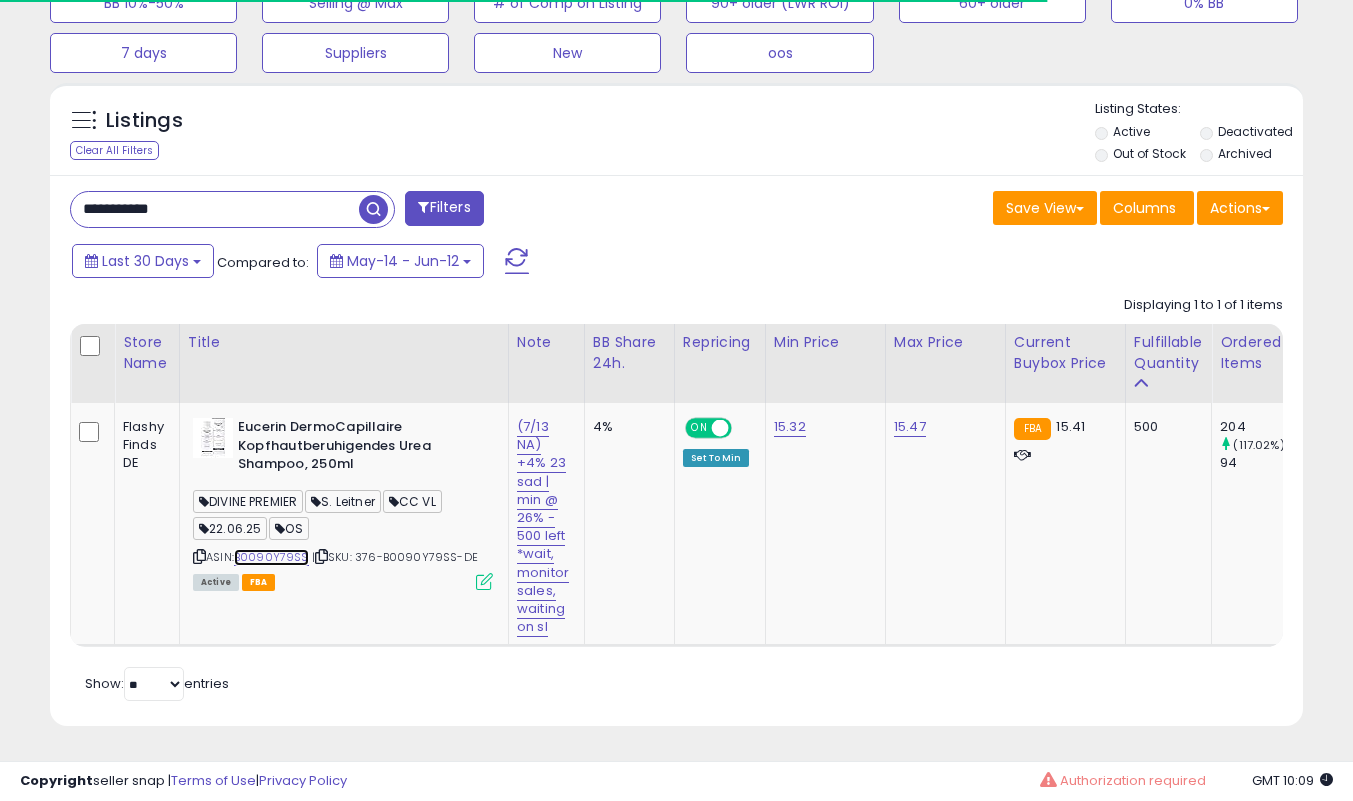 click on "B0090Y79SS" at bounding box center (271, 557) 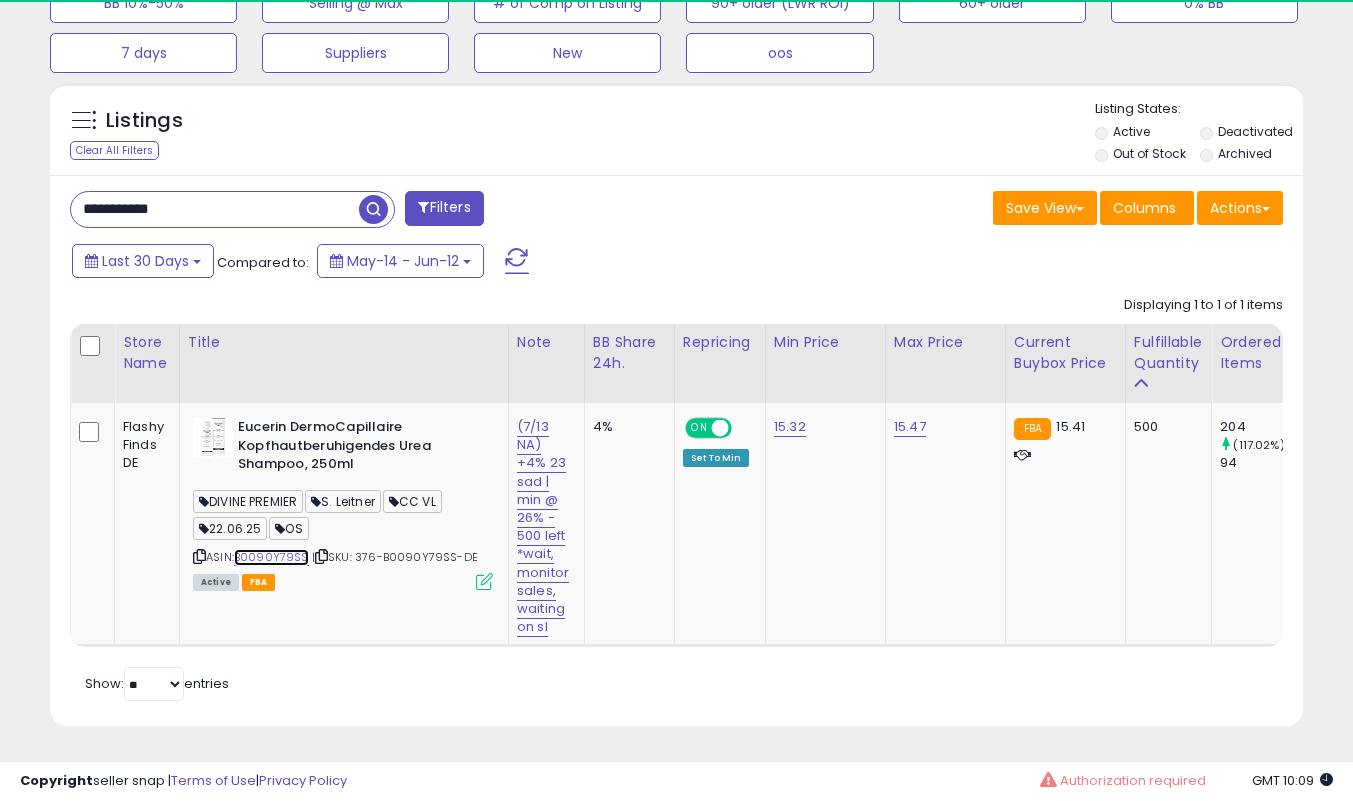 scroll, scrollTop: 999590, scrollLeft: 999275, axis: both 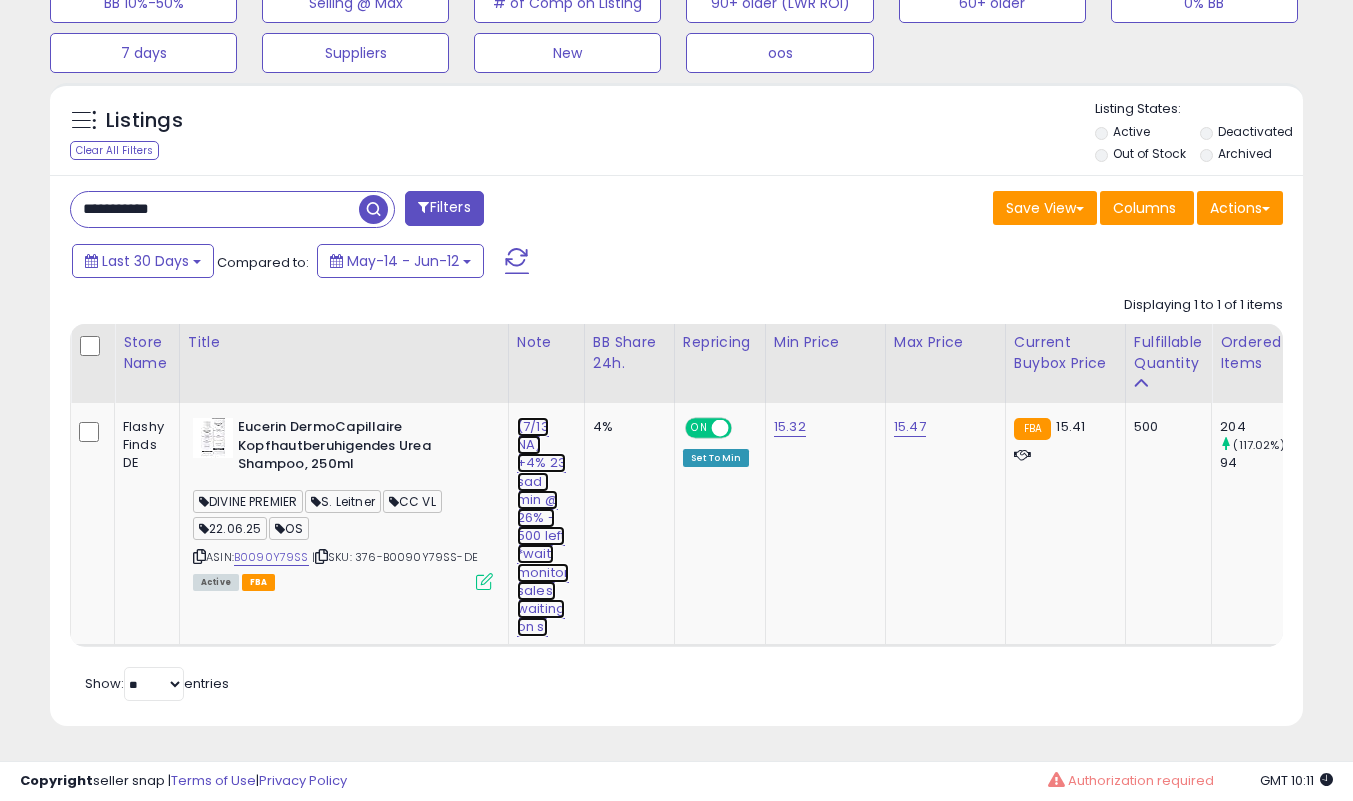 click on "(7/13 NA) +4% 23 sad | min @ 26% - 500 left *wait, monitor sales, waiting on sl" at bounding box center (543, 527) 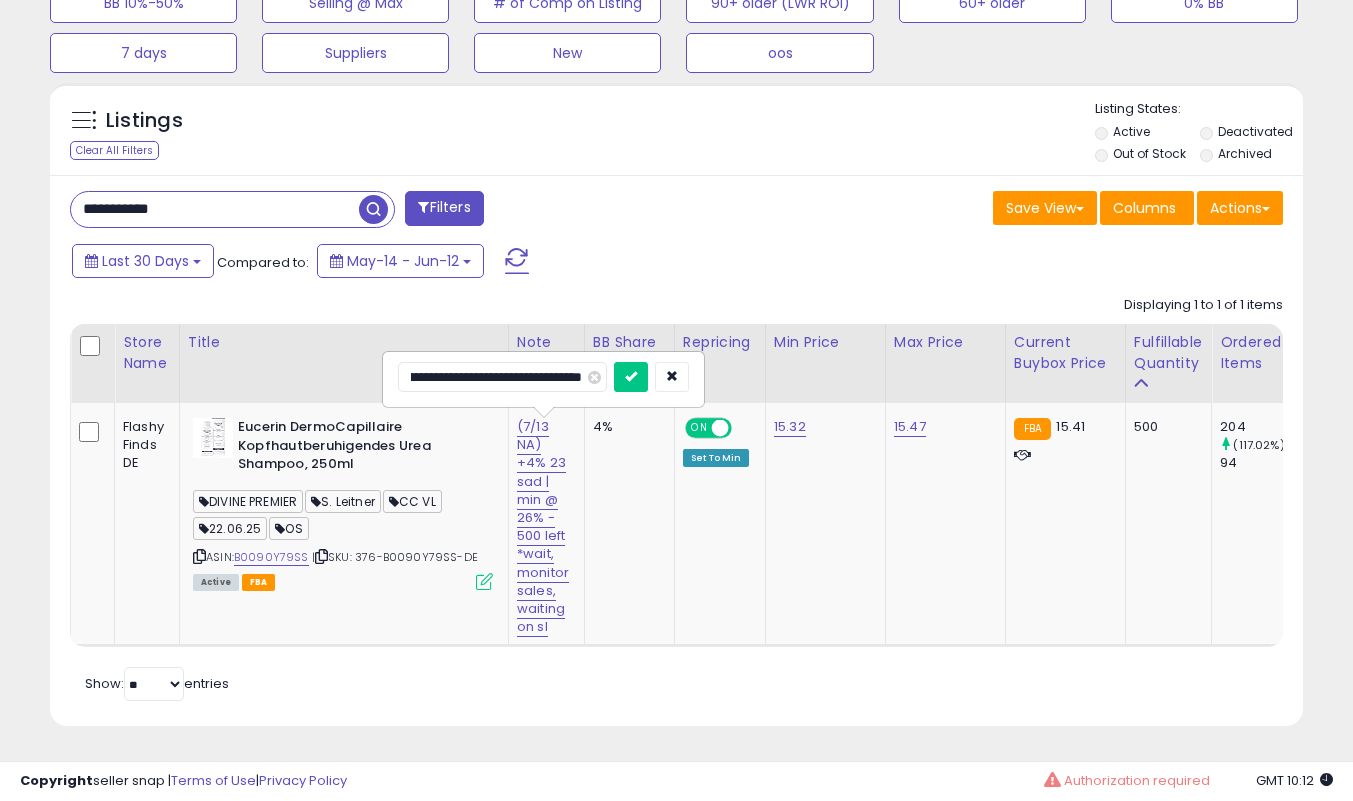 scroll, scrollTop: 0, scrollLeft: 0, axis: both 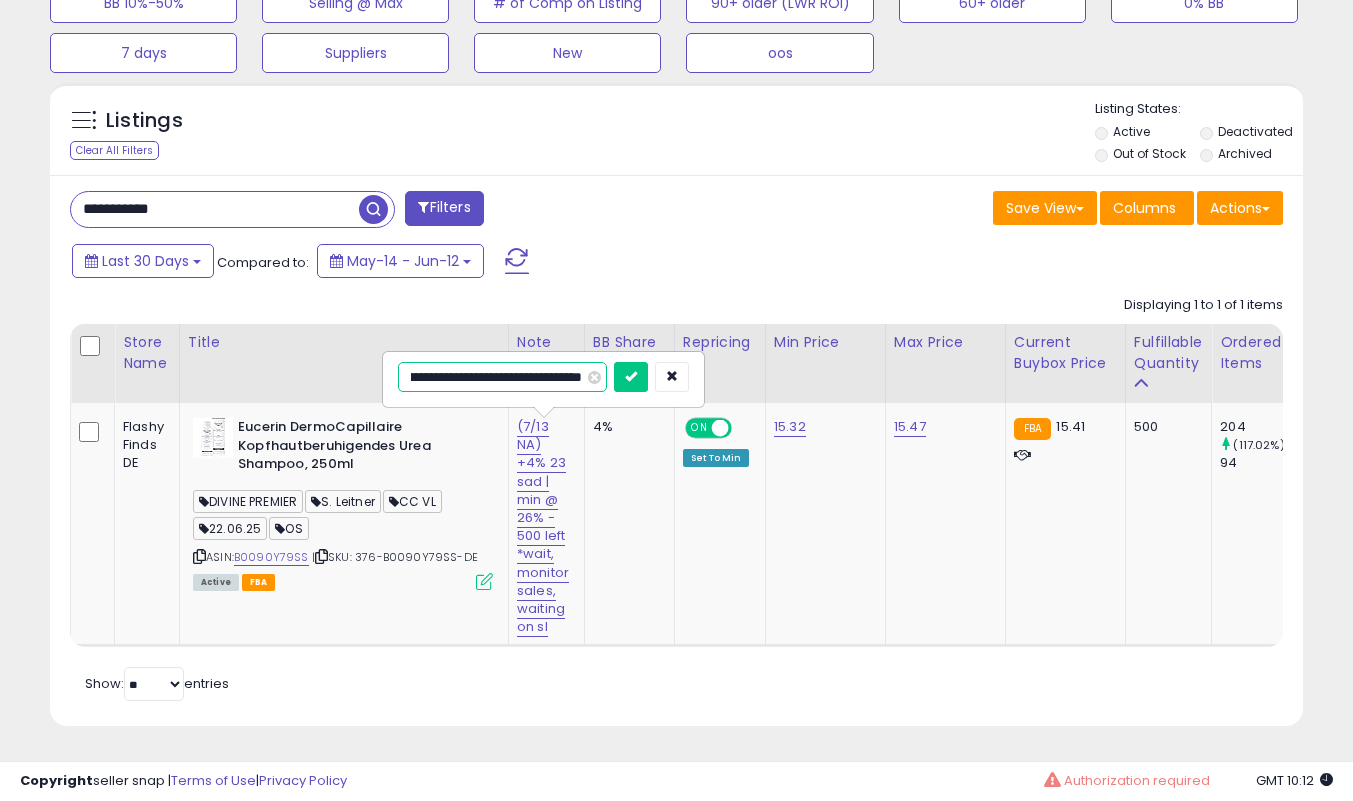 drag, startPoint x: 514, startPoint y: 362, endPoint x: 887, endPoint y: 379, distance: 373.3872 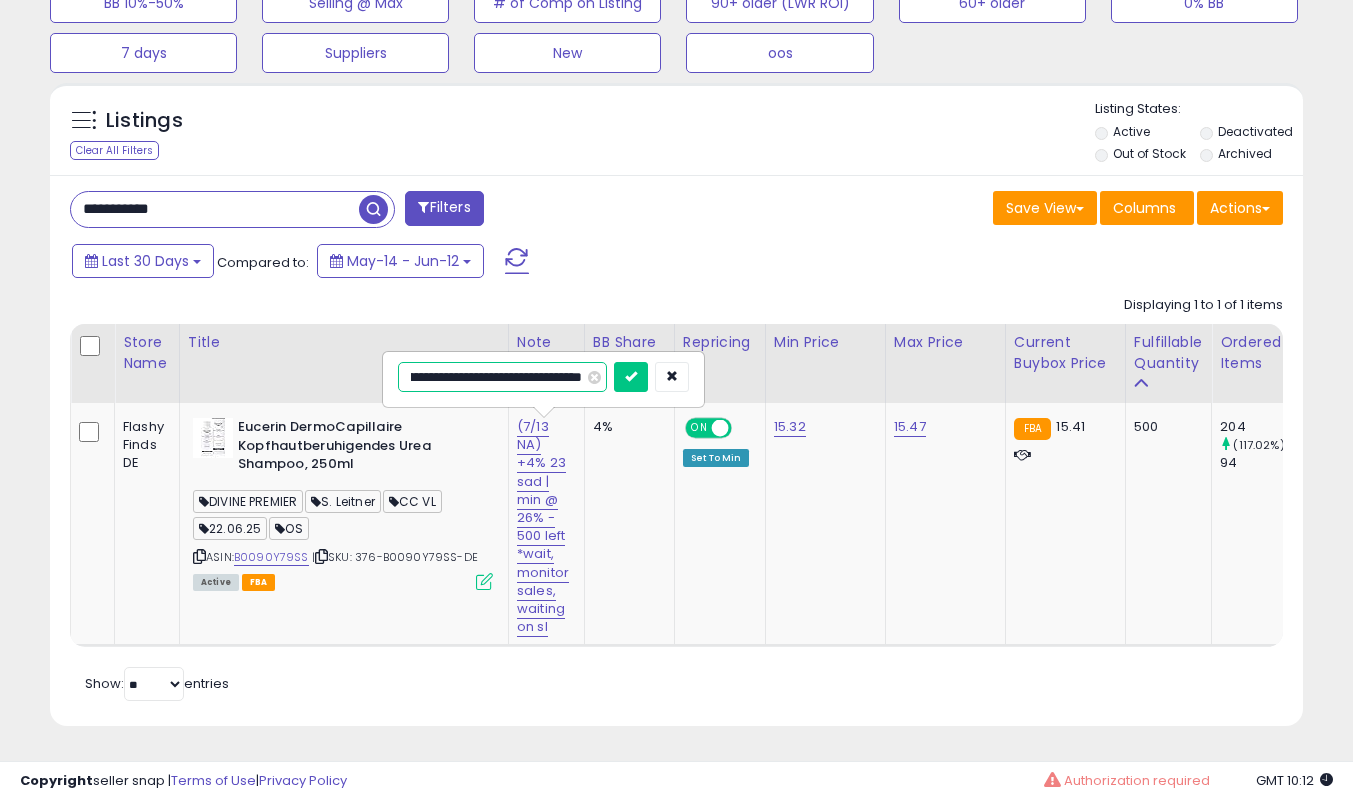 type on "**********" 